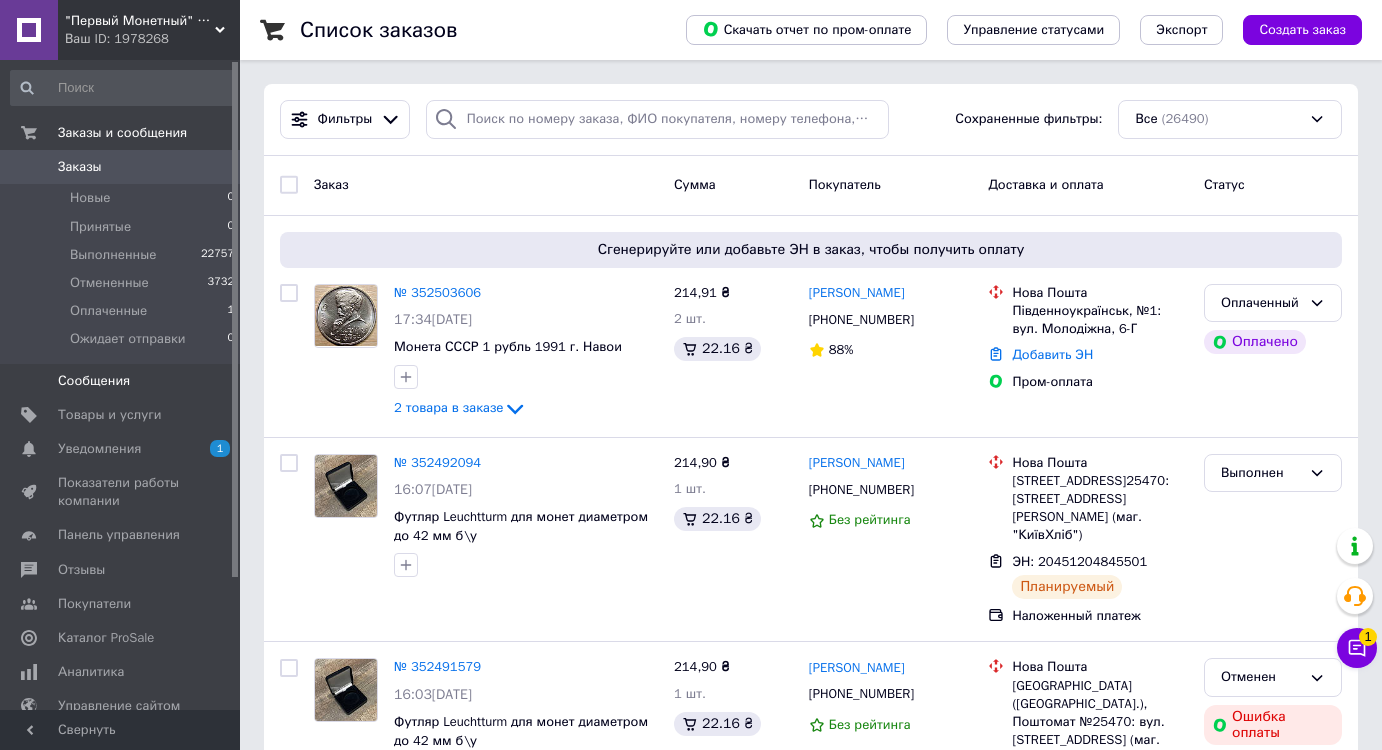 scroll, scrollTop: 0, scrollLeft: 0, axis: both 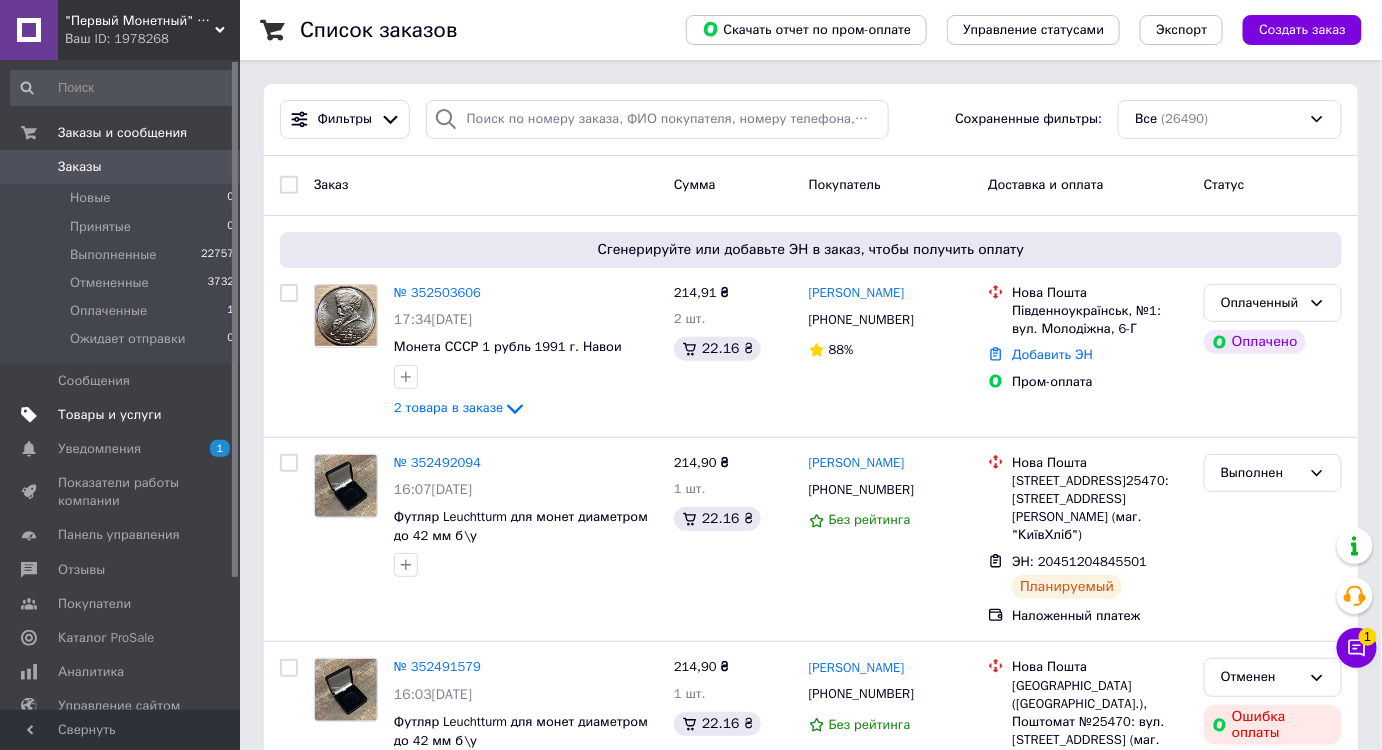 click on "Товары и услуги" at bounding box center (110, 415) 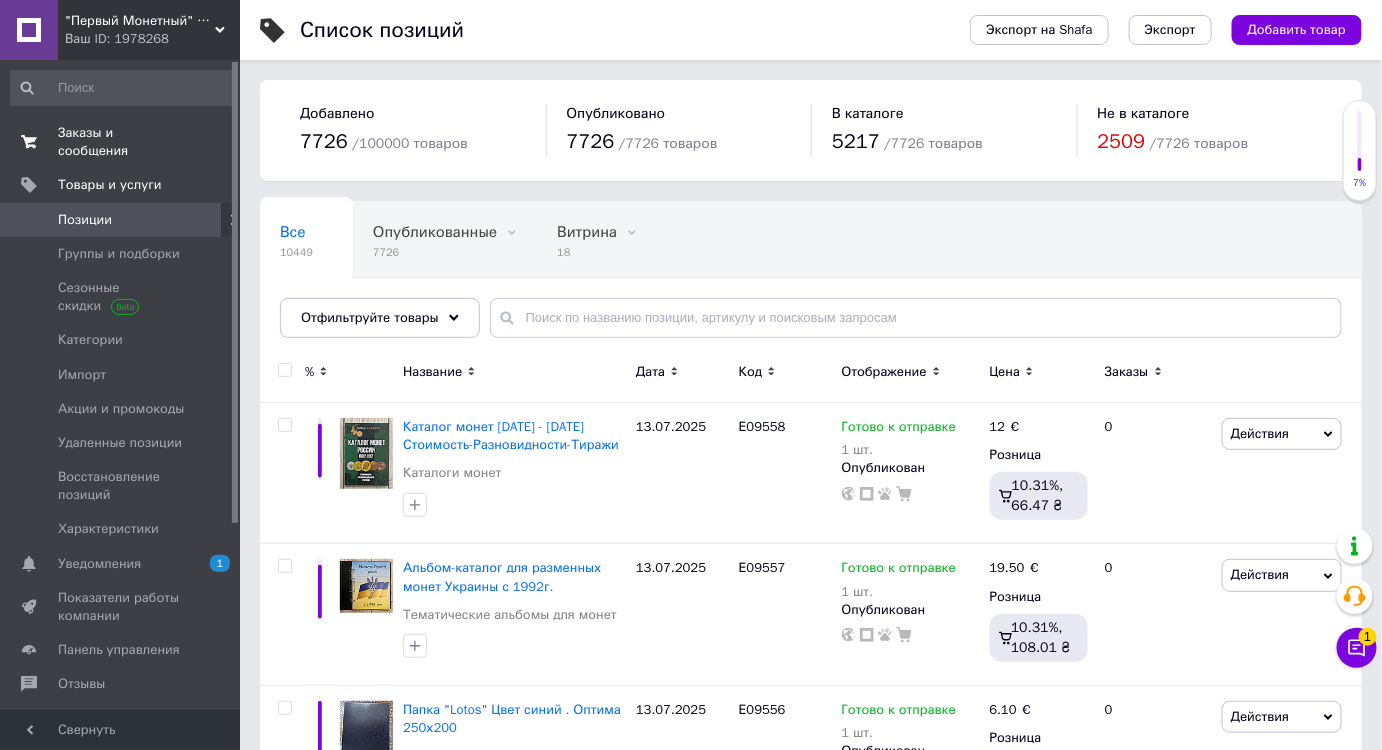 click on "Заказы и сообщения 0 0" at bounding box center (123, 142) 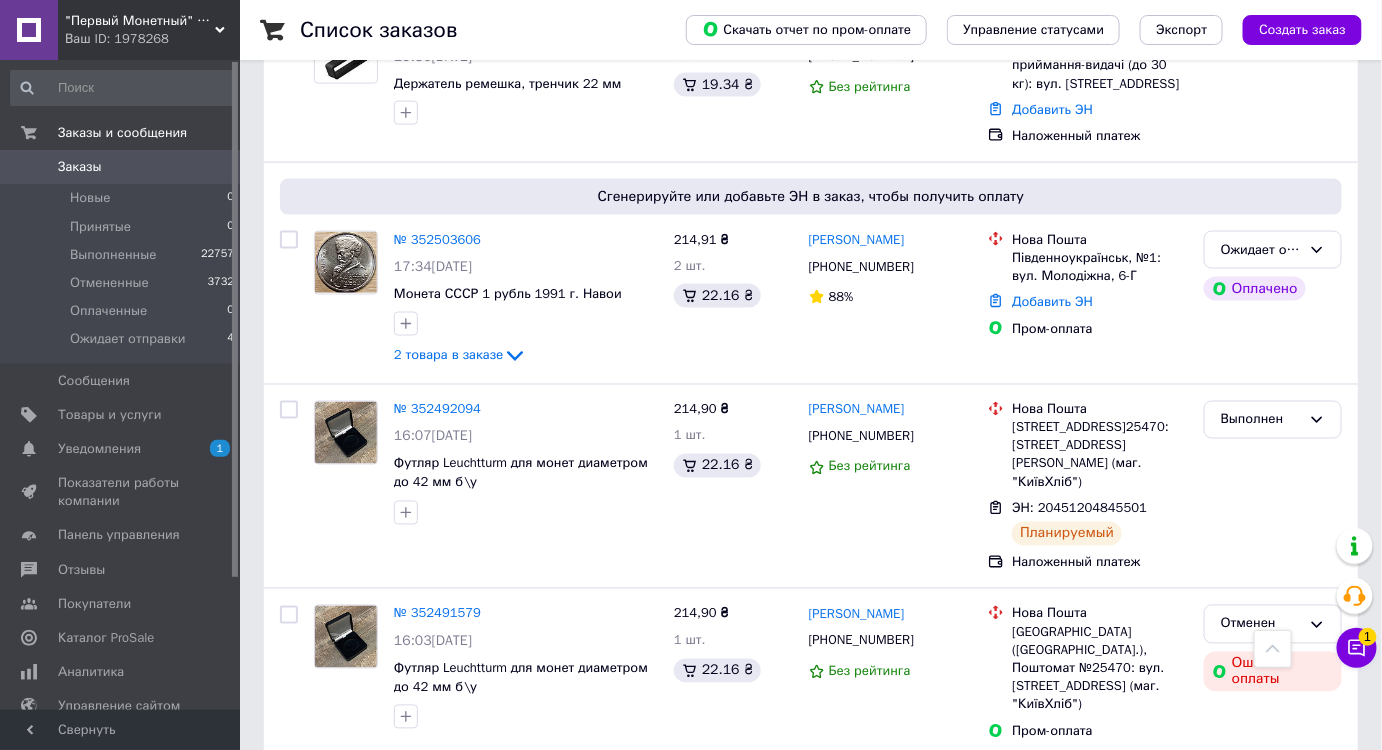scroll, scrollTop: 920, scrollLeft: 0, axis: vertical 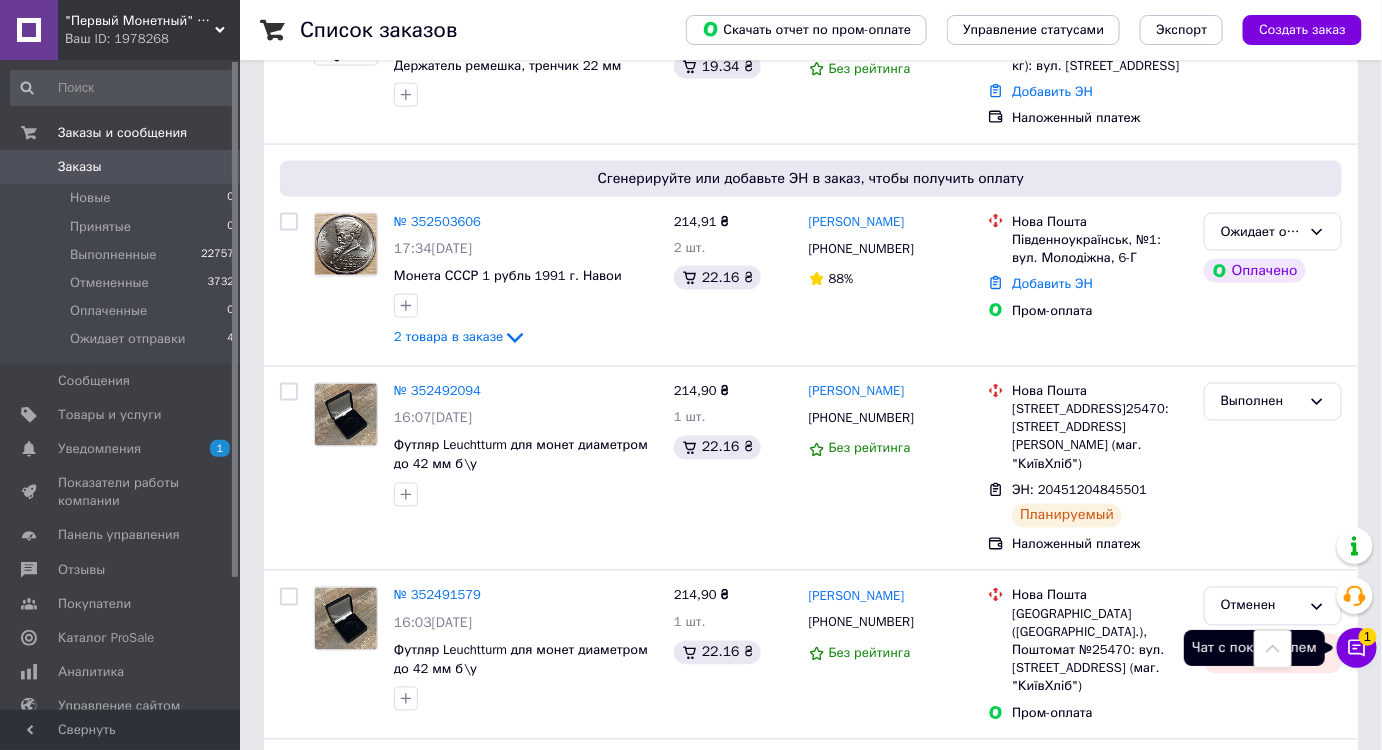 click 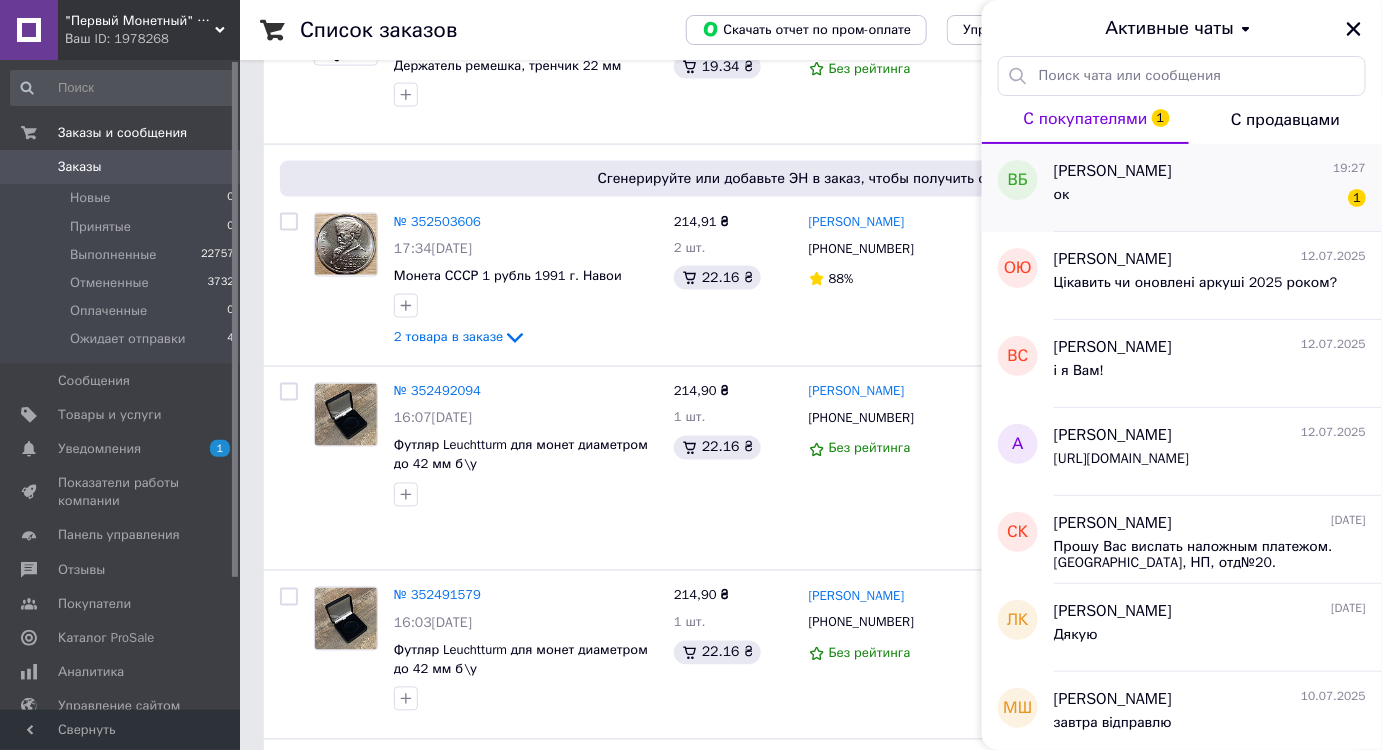 click on "ок 1" at bounding box center (1210, 199) 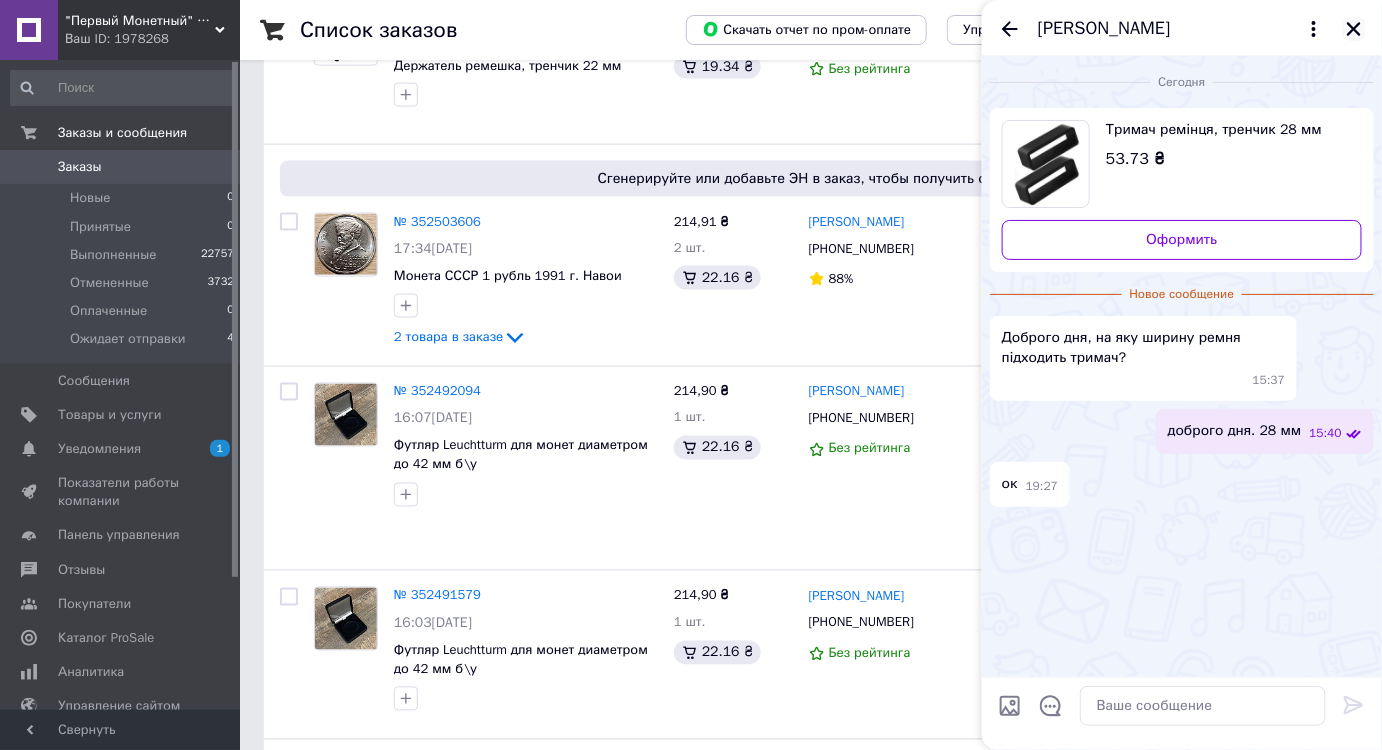 click 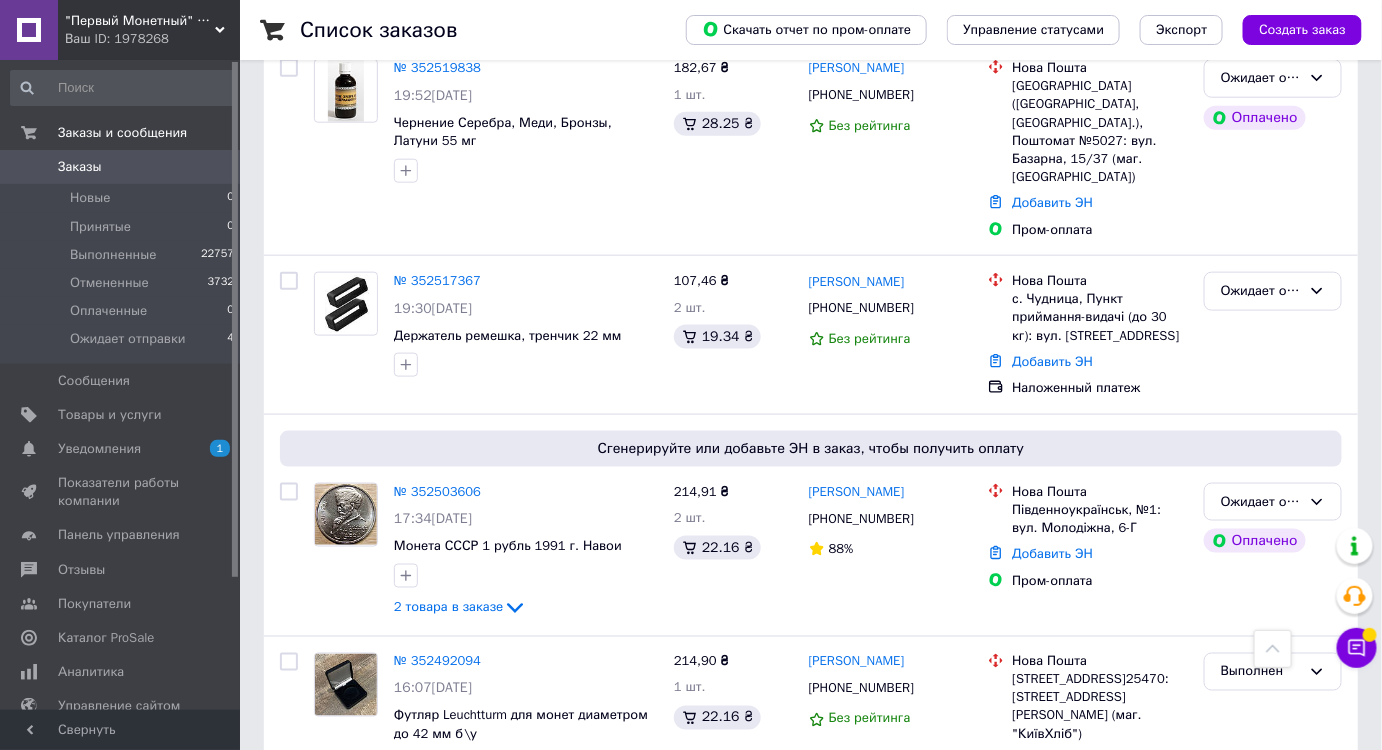 scroll, scrollTop: 647, scrollLeft: 0, axis: vertical 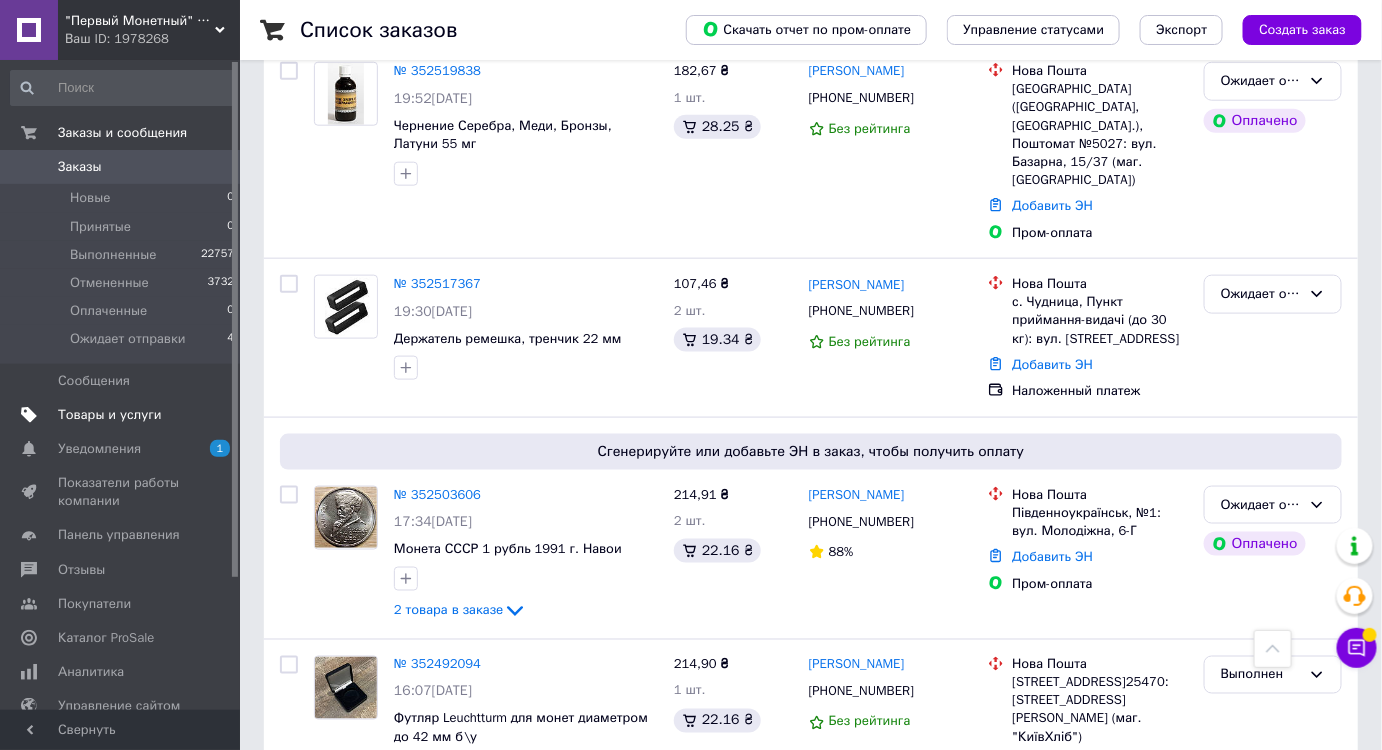 click on "Товары и услуги" at bounding box center [110, 415] 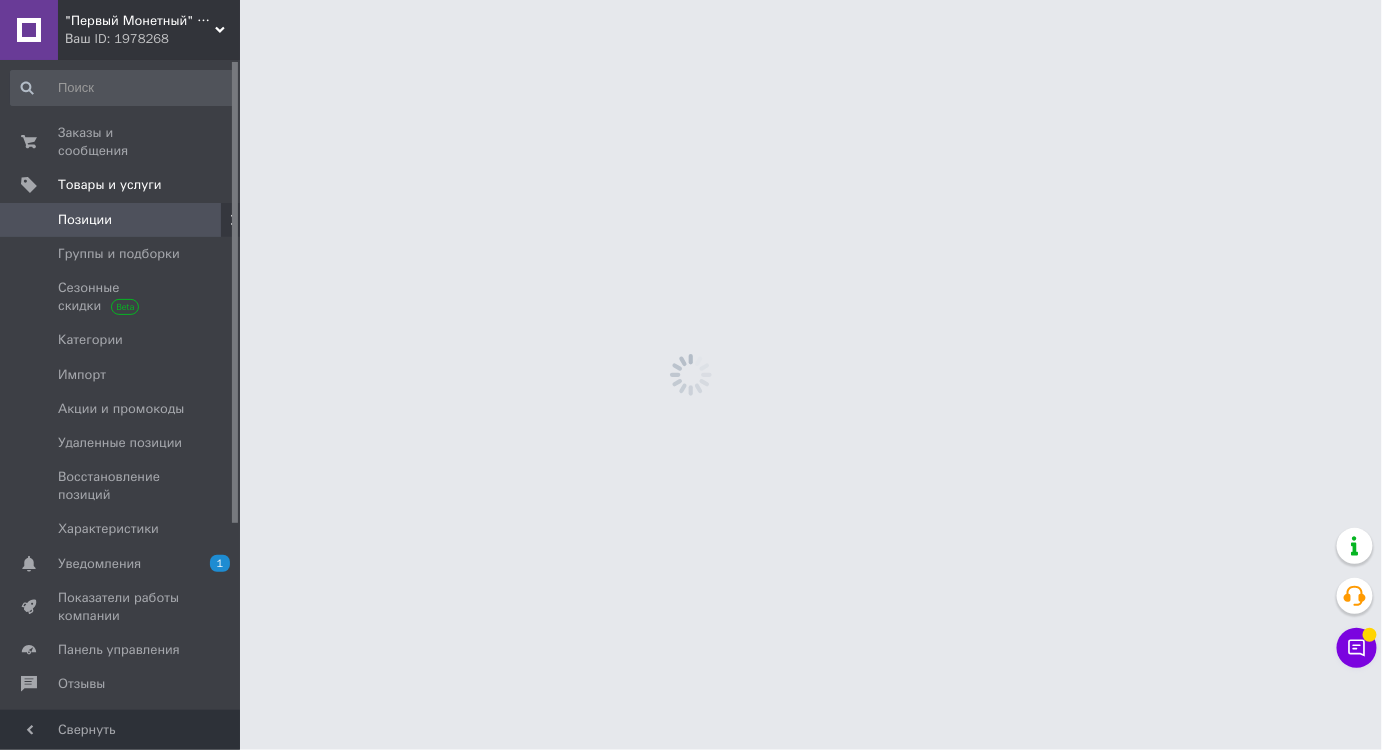 scroll, scrollTop: 0, scrollLeft: 0, axis: both 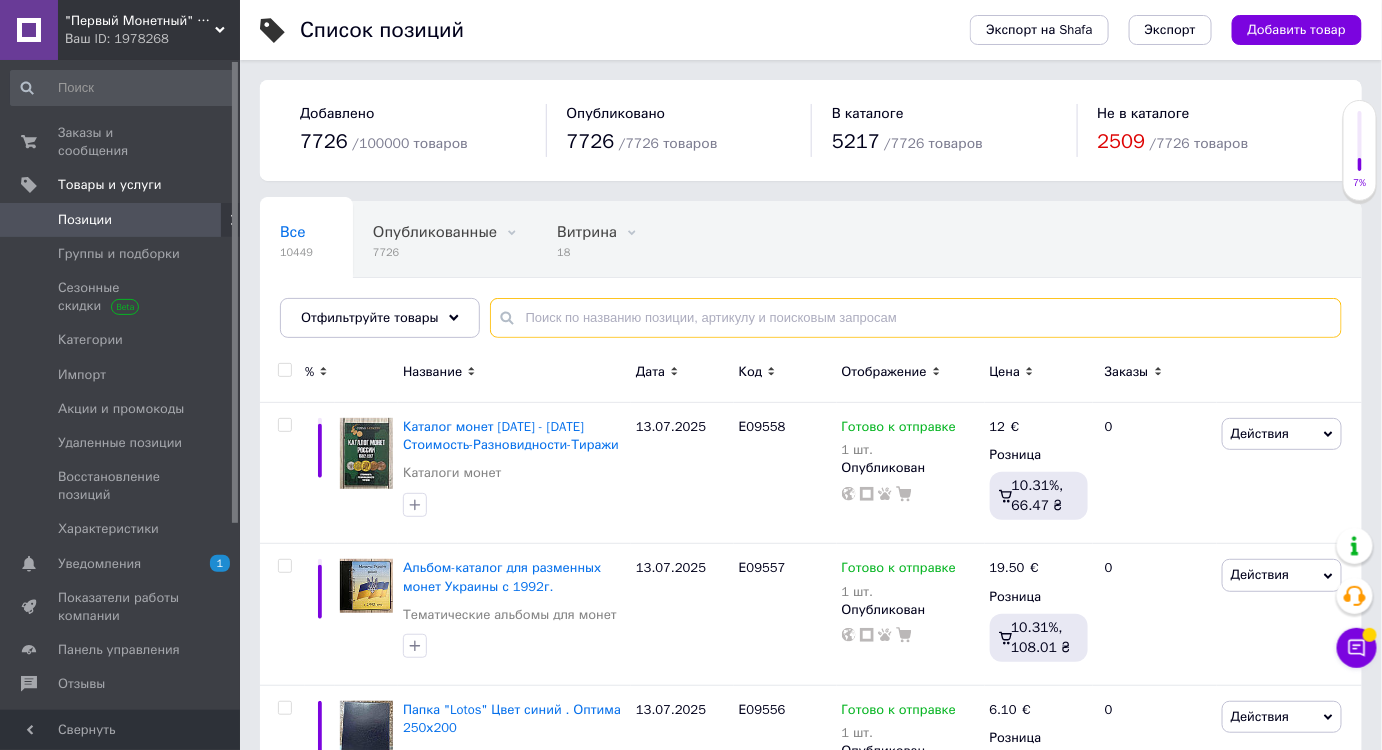 click at bounding box center [916, 318] 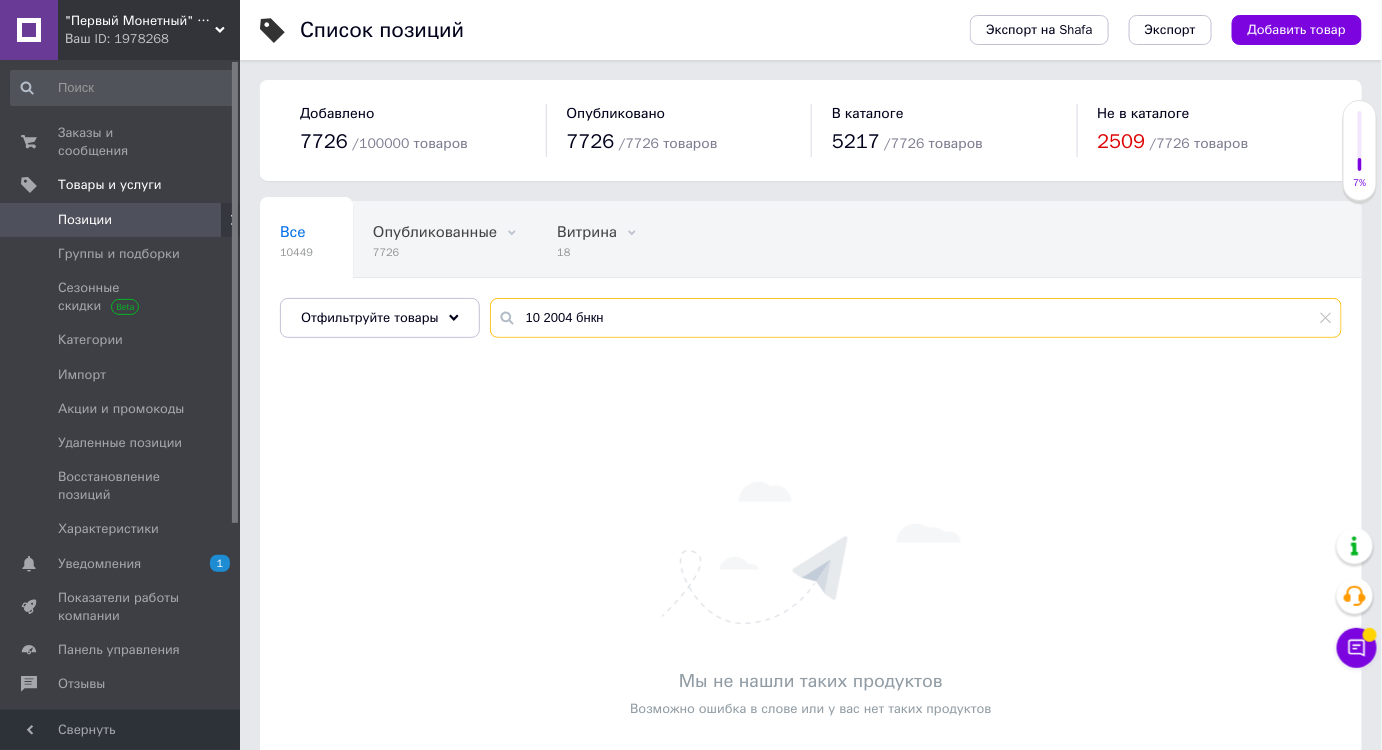 click on "10 2004 бнкн" at bounding box center [916, 318] 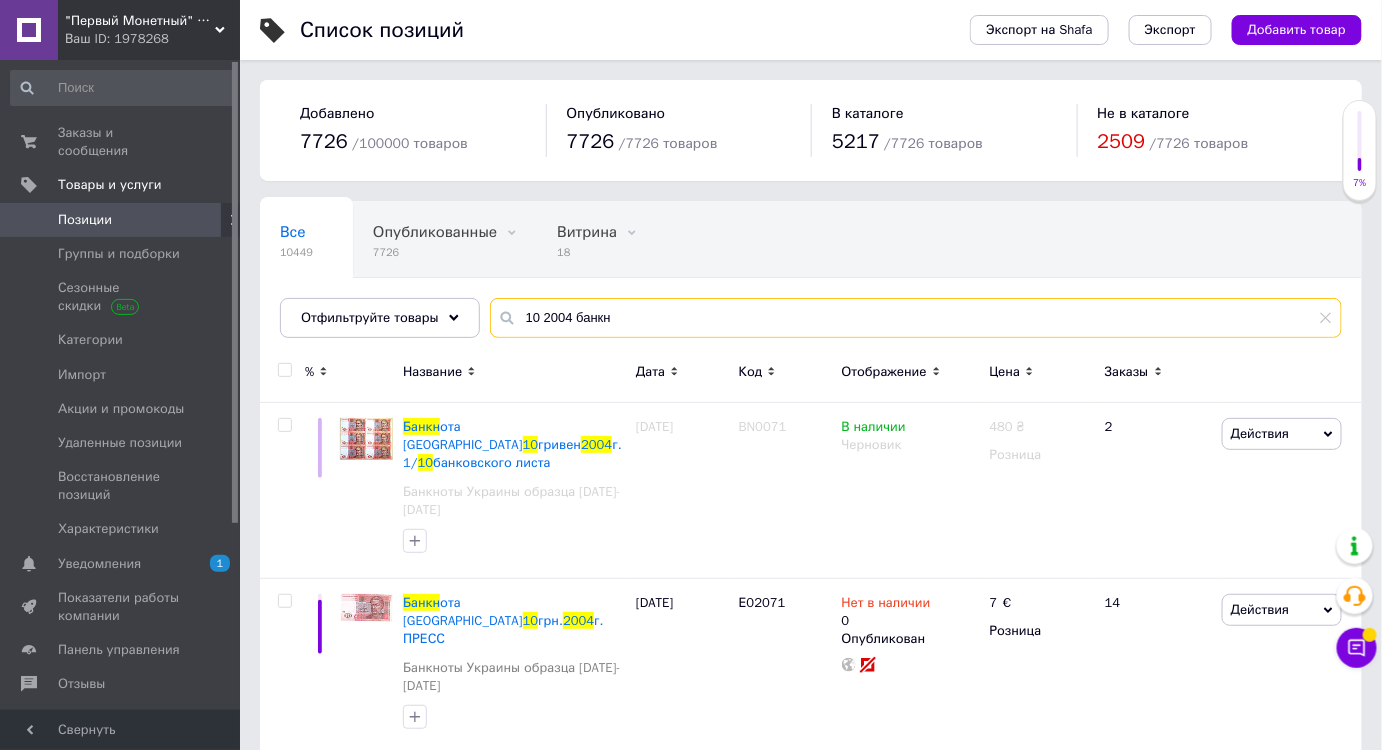 type on "10 2004 банкн" 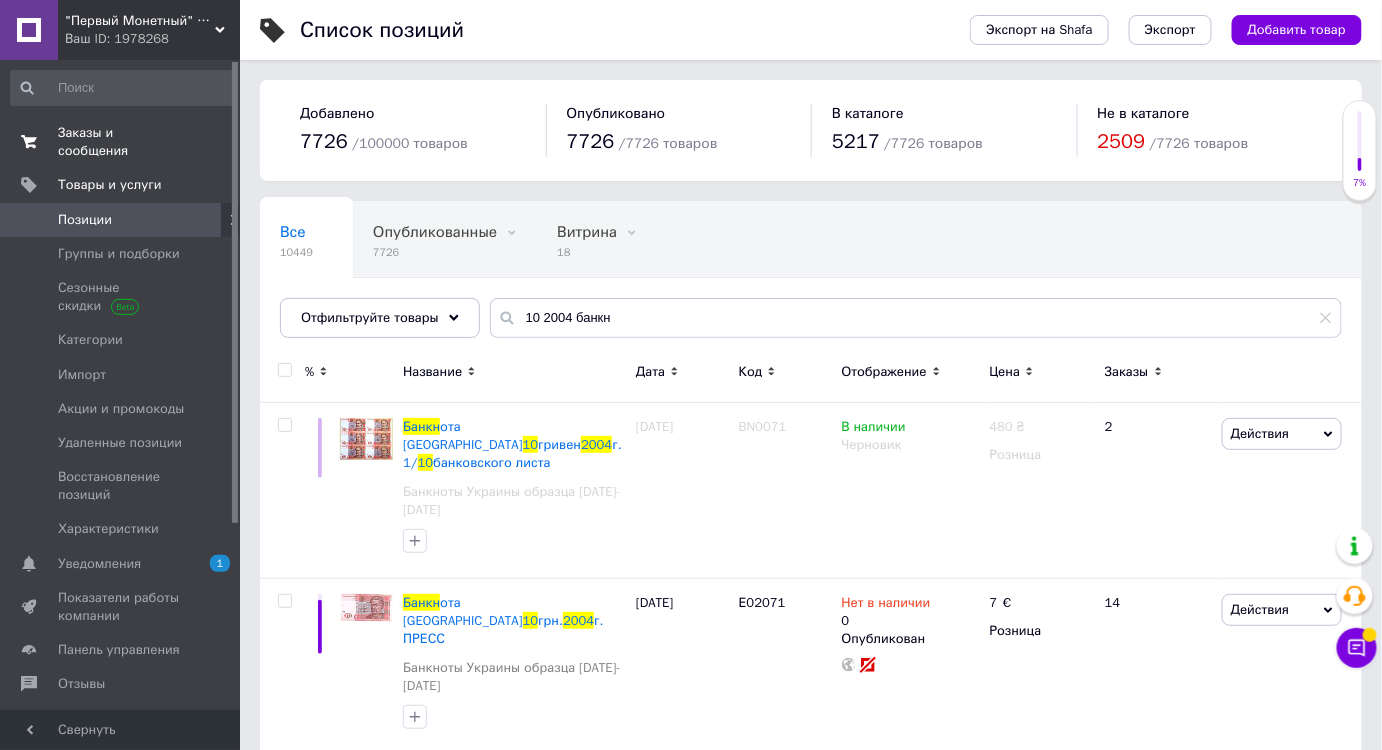 click on "Заказы и сообщения" at bounding box center (121, 142) 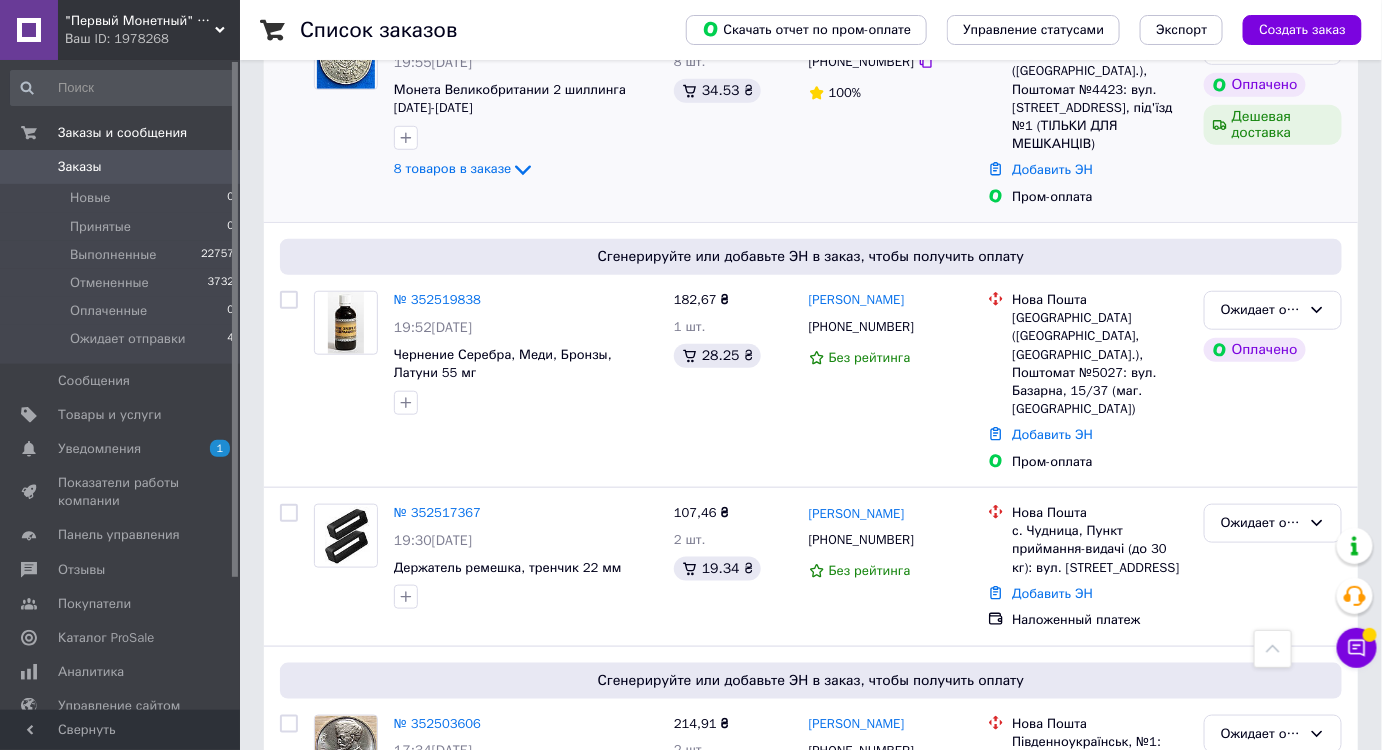 scroll, scrollTop: 272, scrollLeft: 0, axis: vertical 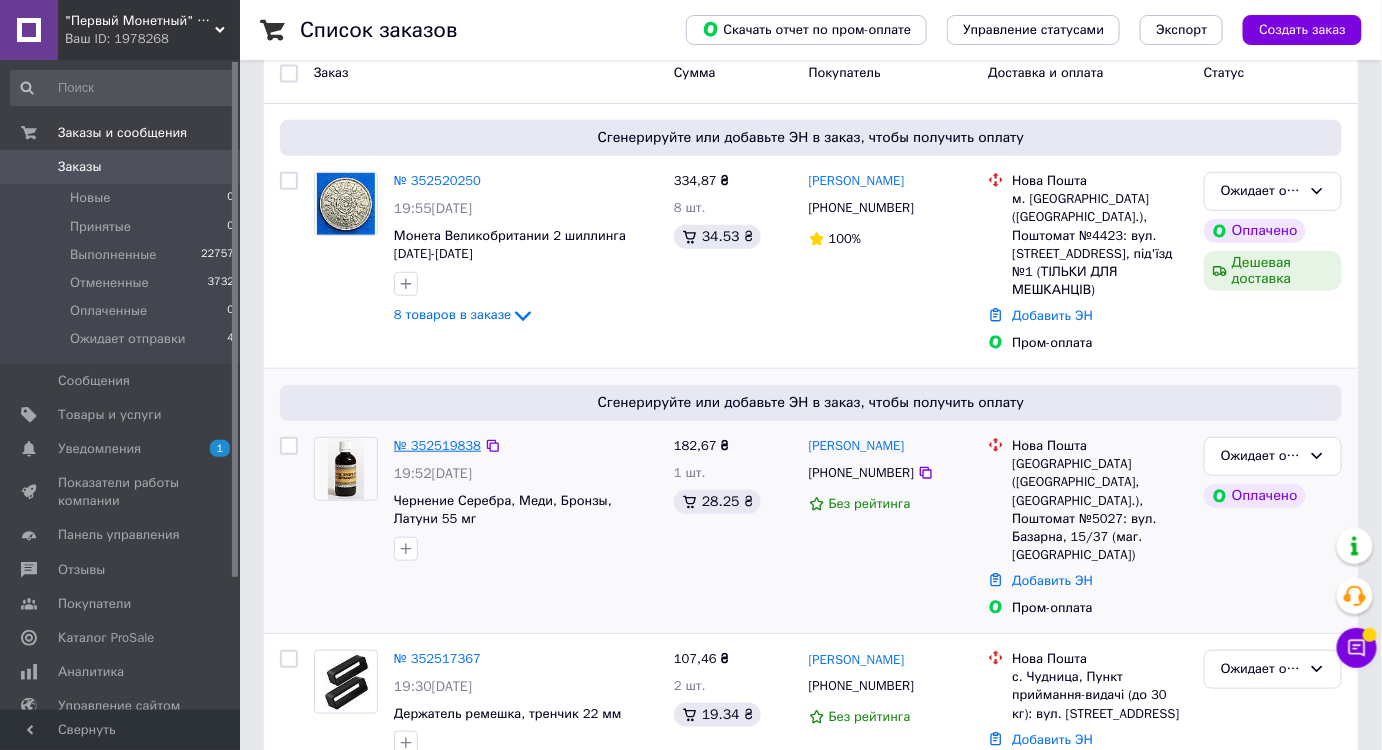 click on "№ 352519838" at bounding box center (437, 445) 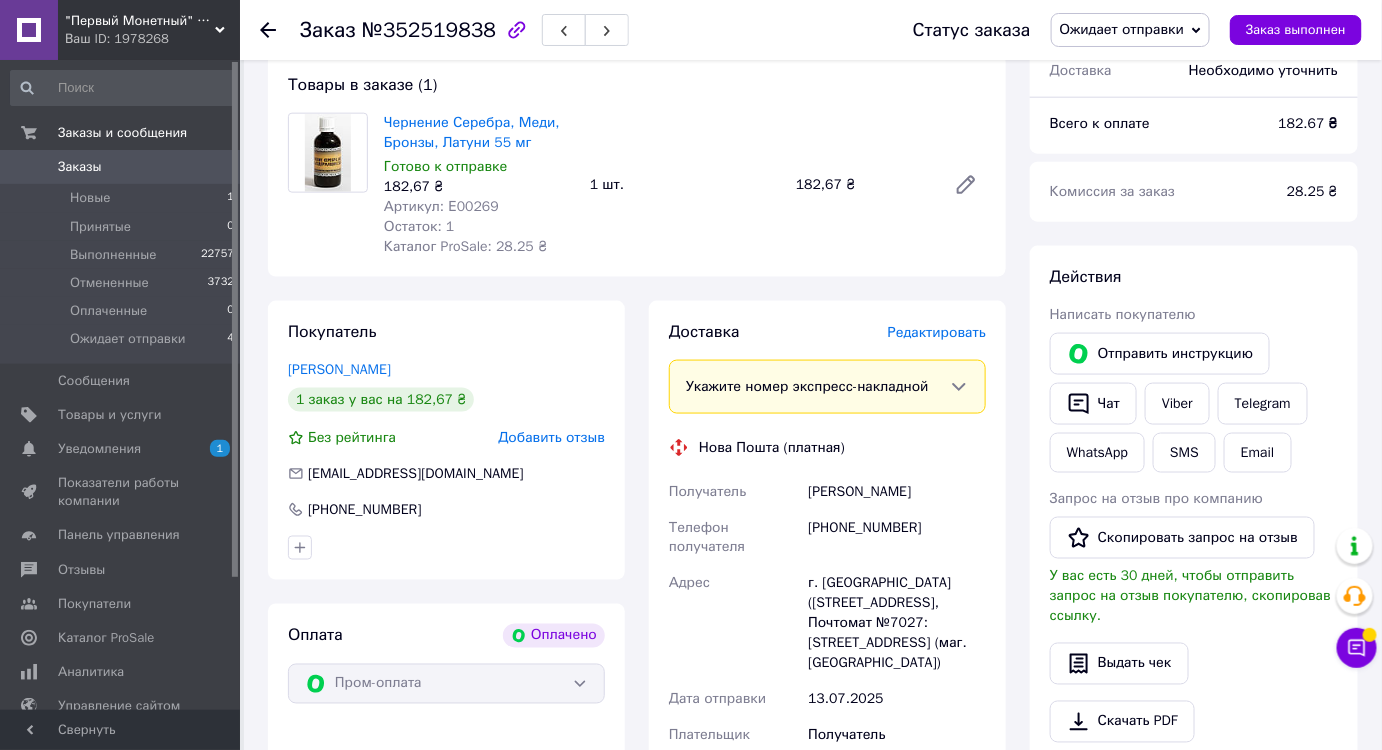 scroll, scrollTop: 727, scrollLeft: 0, axis: vertical 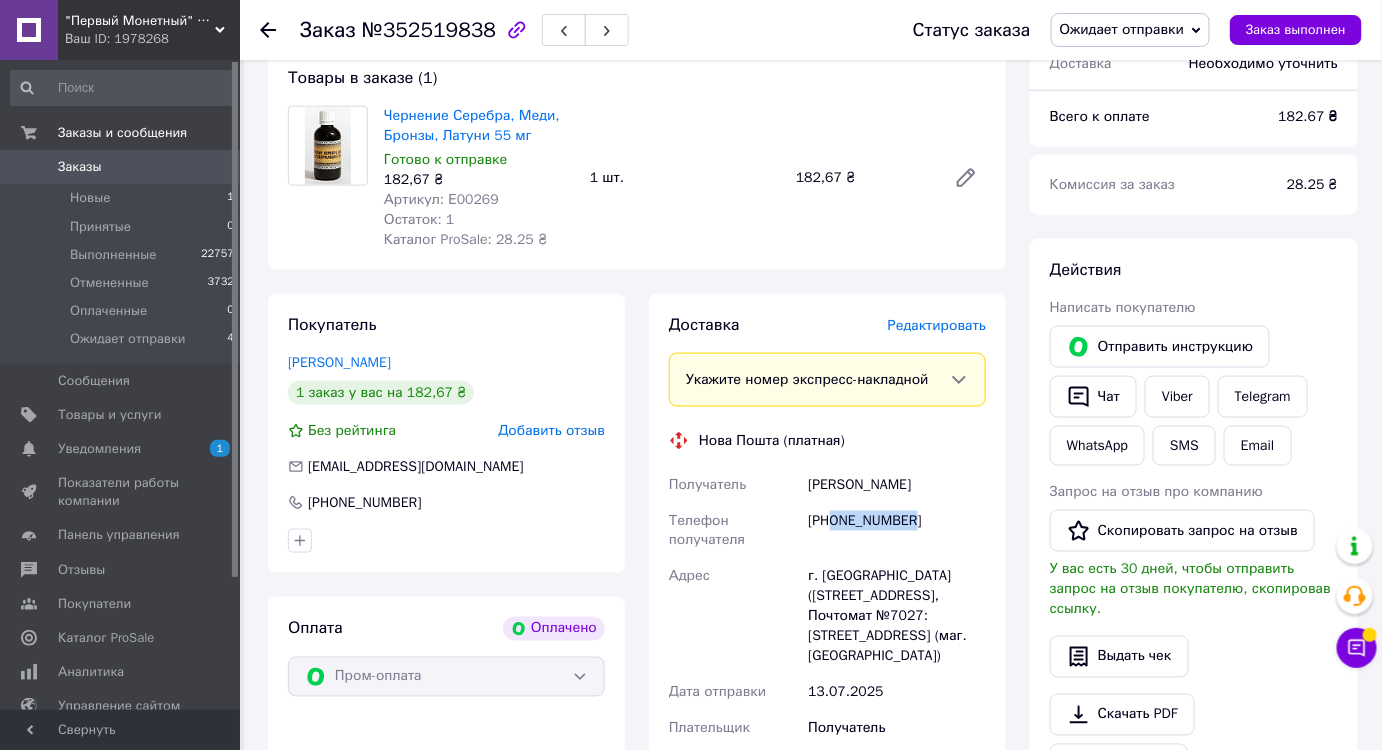 drag, startPoint x: 921, startPoint y: 522, endPoint x: 836, endPoint y: 518, distance: 85.09406 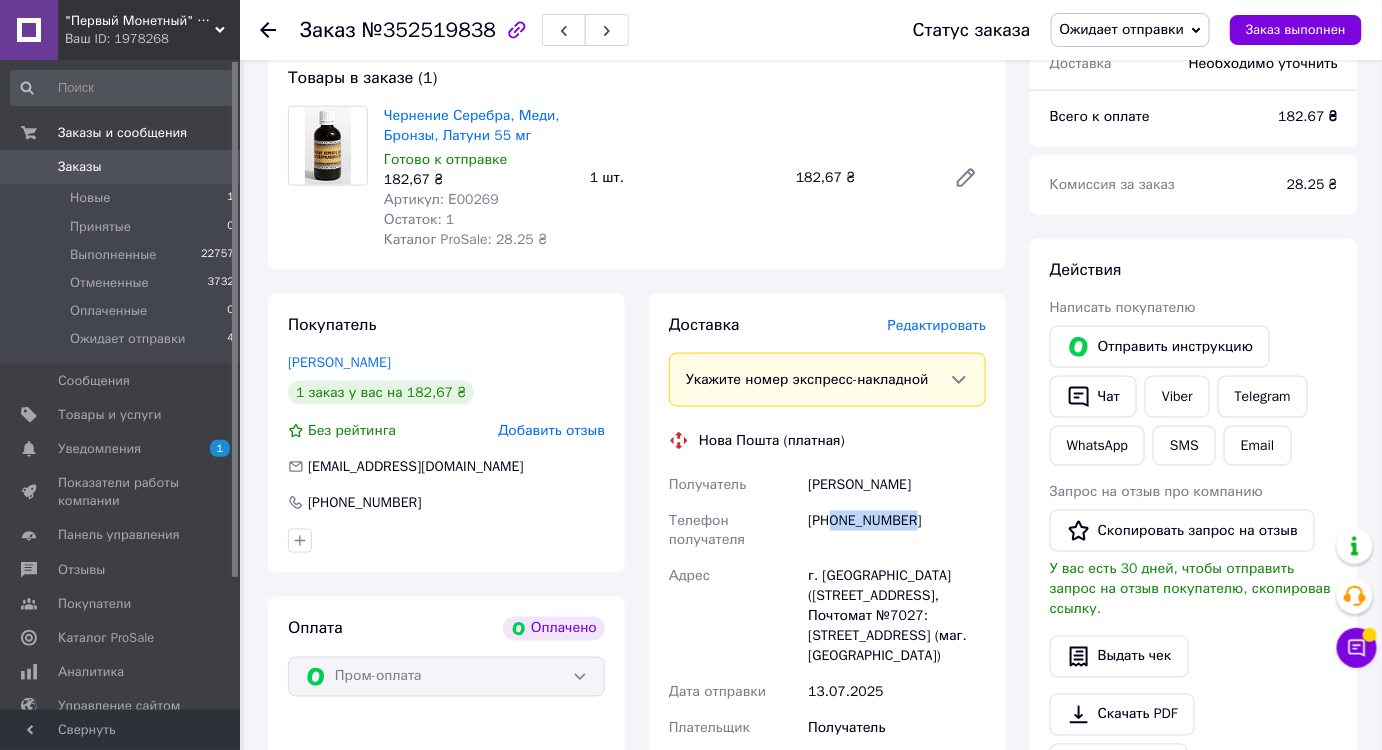 click on "[PHONE_NUMBER]" at bounding box center (897, 531) 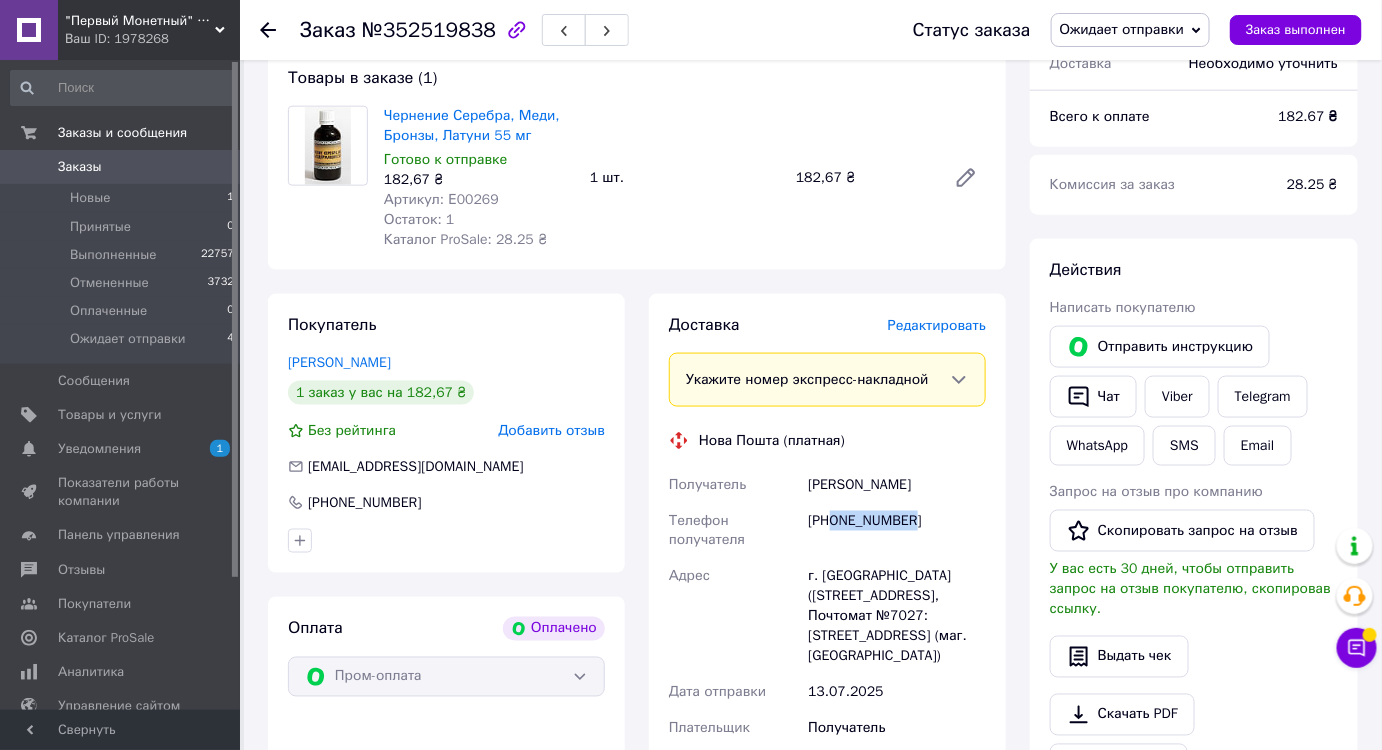 scroll, scrollTop: 1000, scrollLeft: 0, axis: vertical 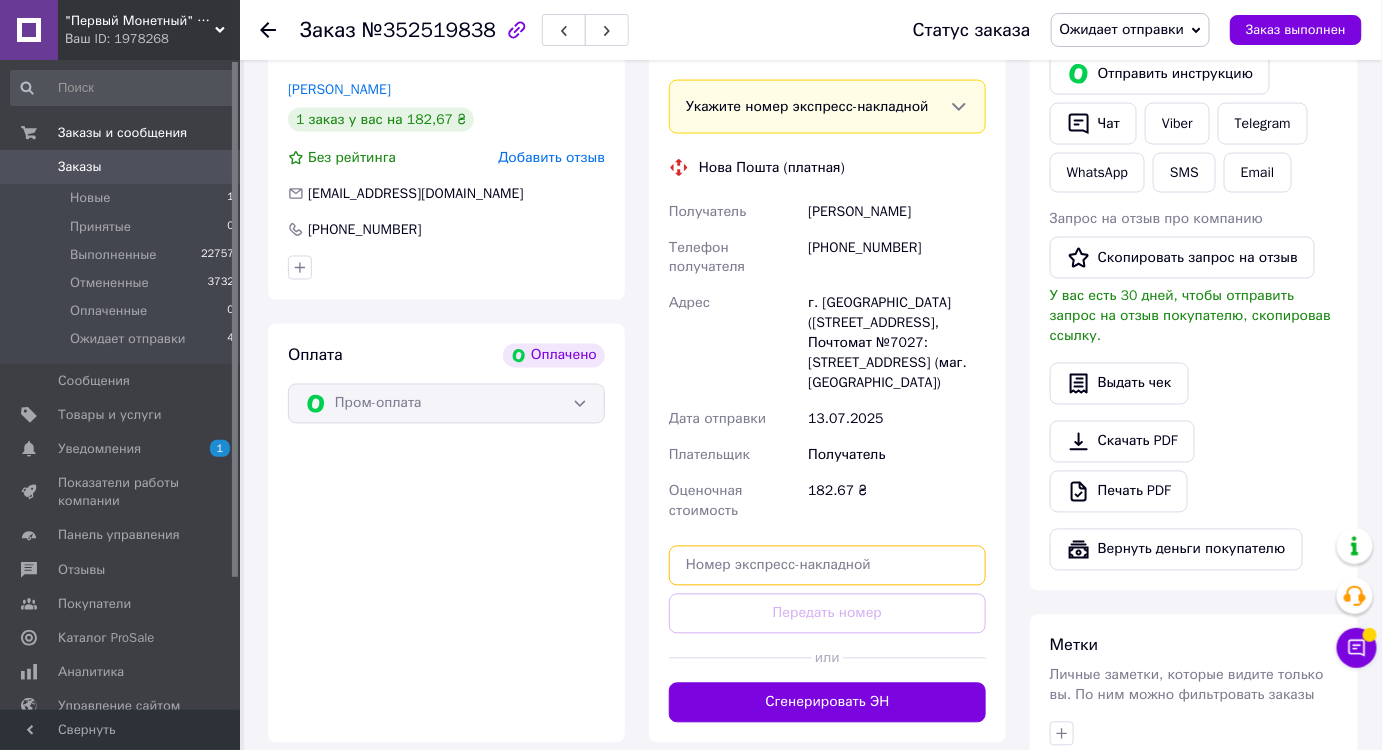 paste on "20451204937824" 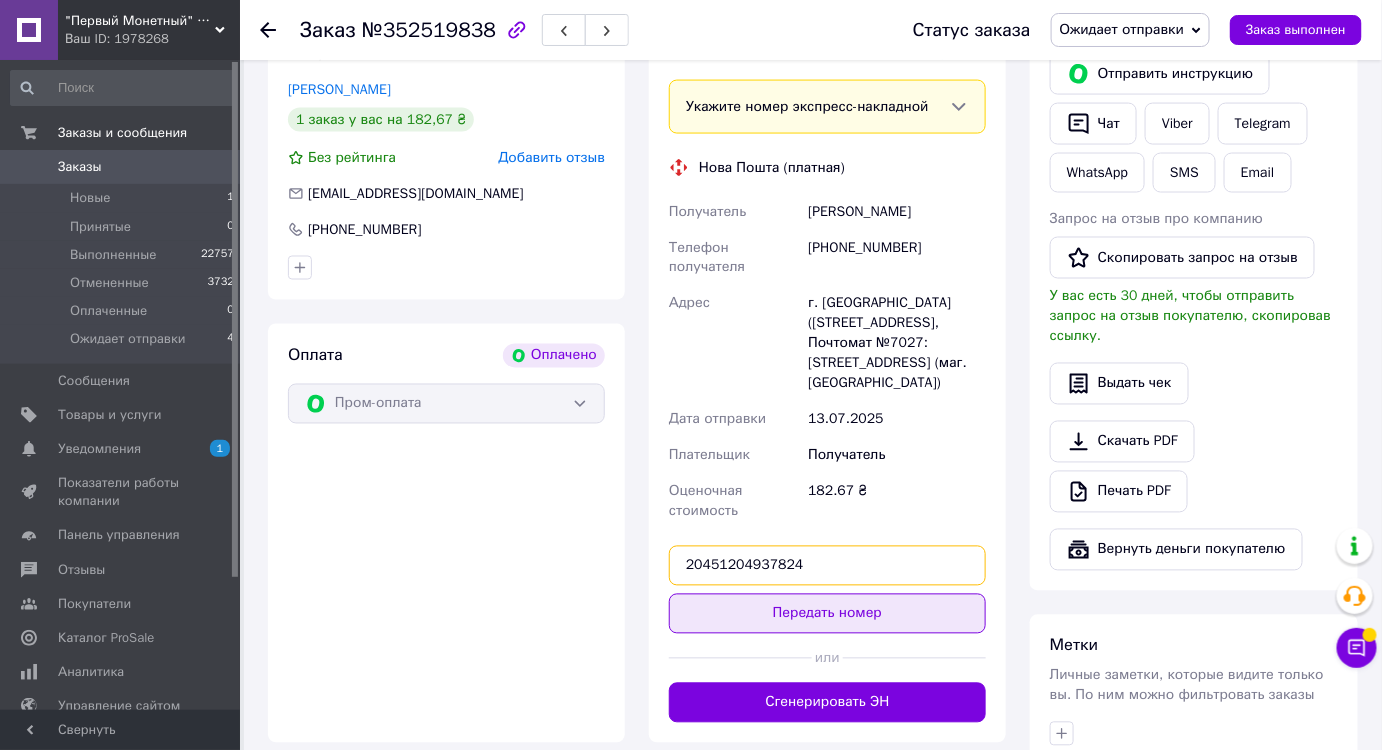 type on "20451204937824" 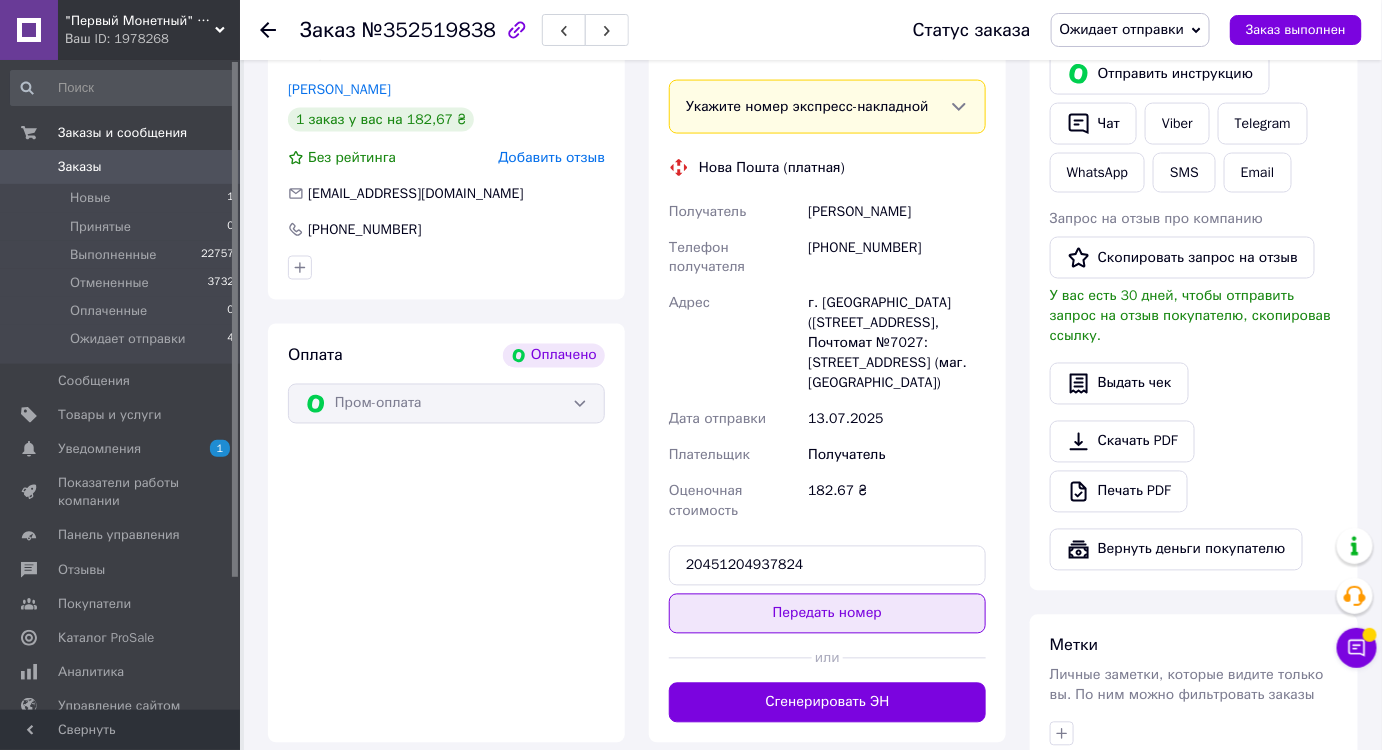 click on "Передать номер" at bounding box center (827, 614) 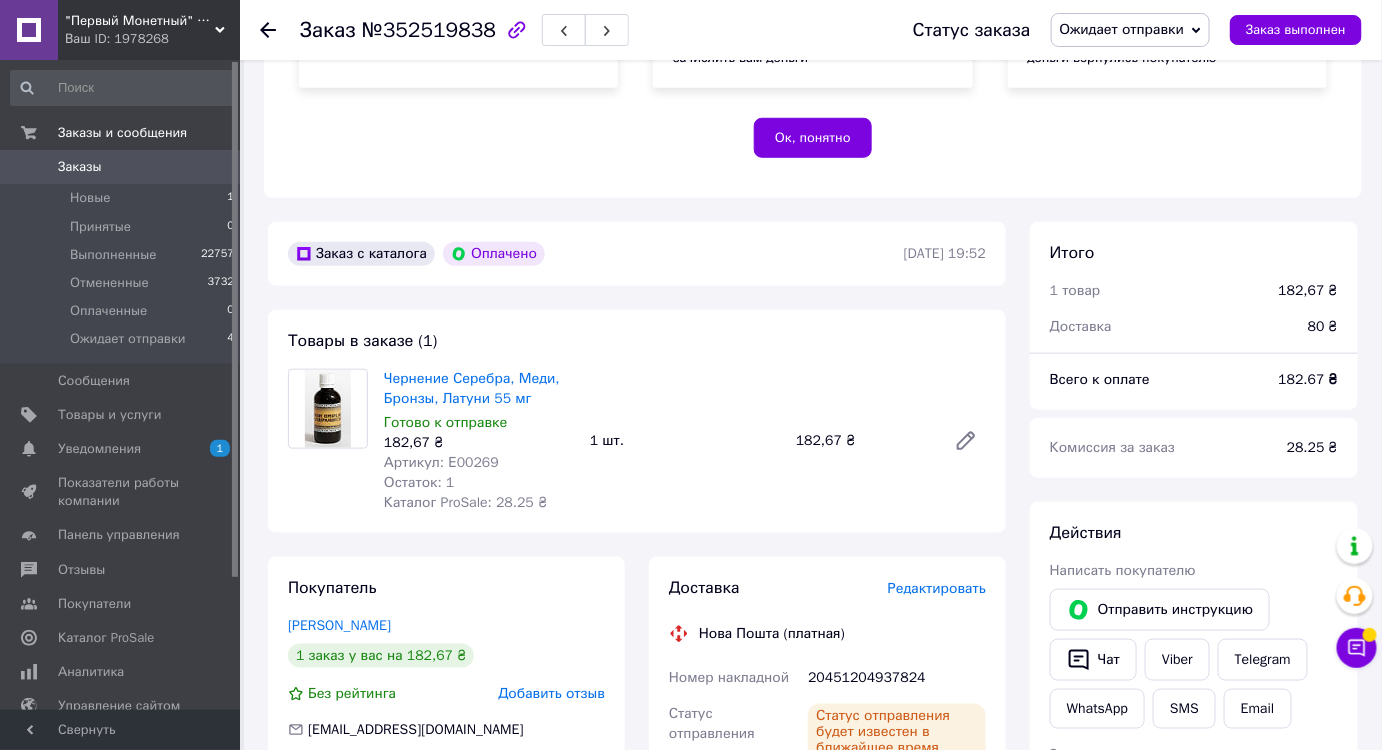 scroll, scrollTop: 454, scrollLeft: 0, axis: vertical 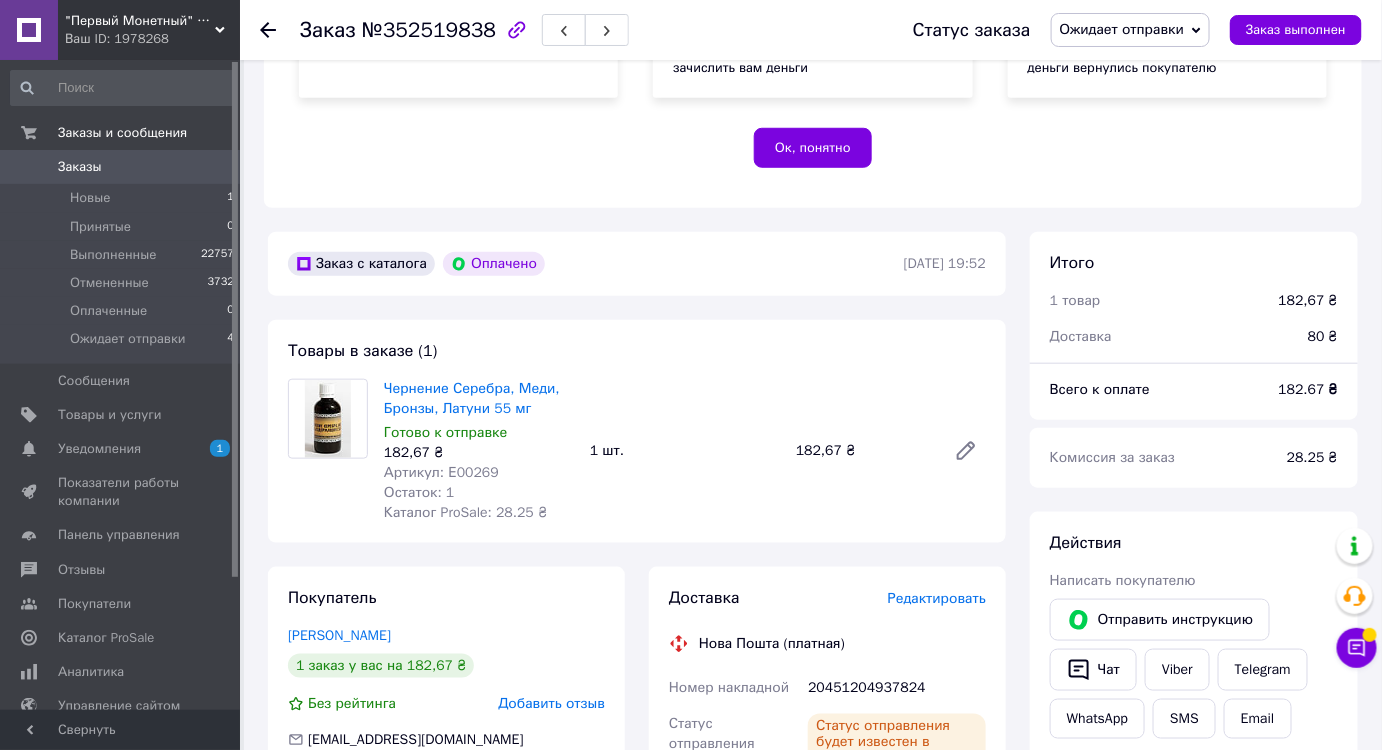 click on "Ожидает отправки" at bounding box center [1131, 30] 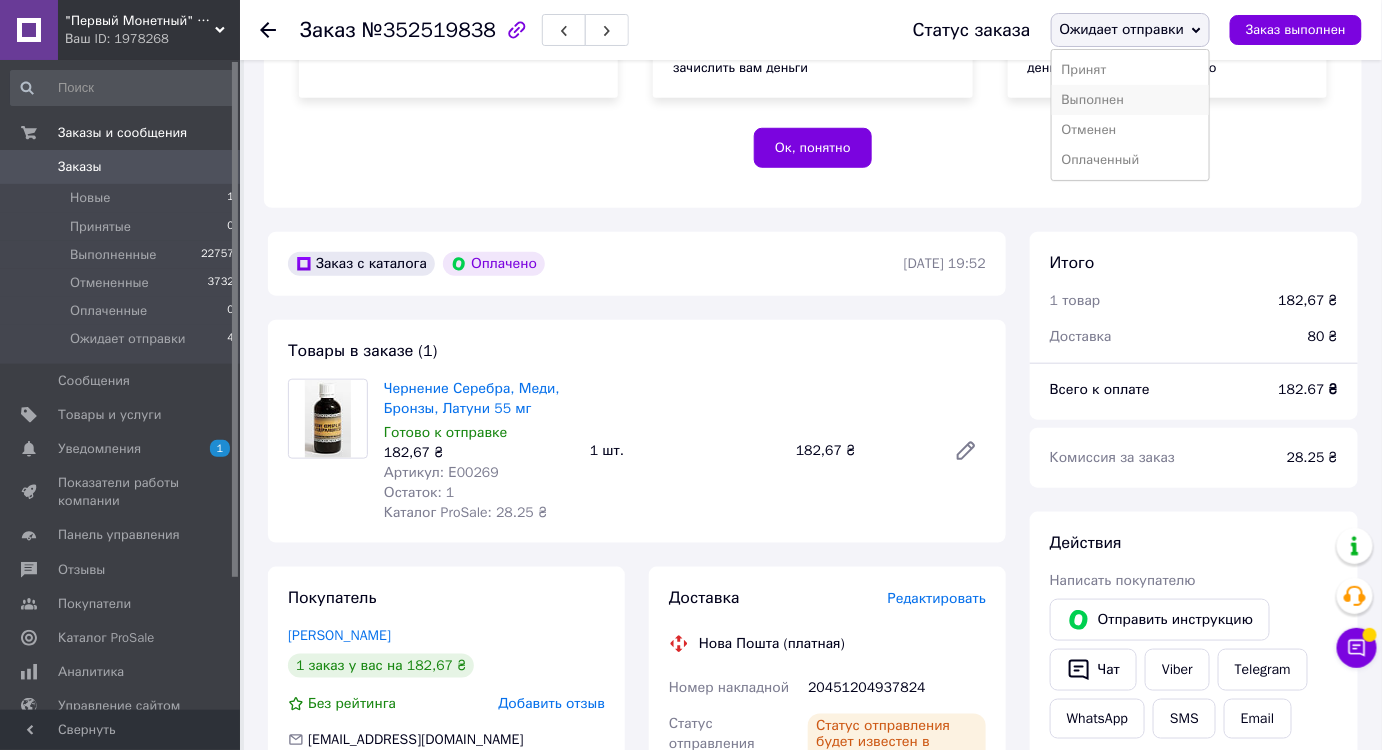 click on "Выполнен" at bounding box center [1131, 100] 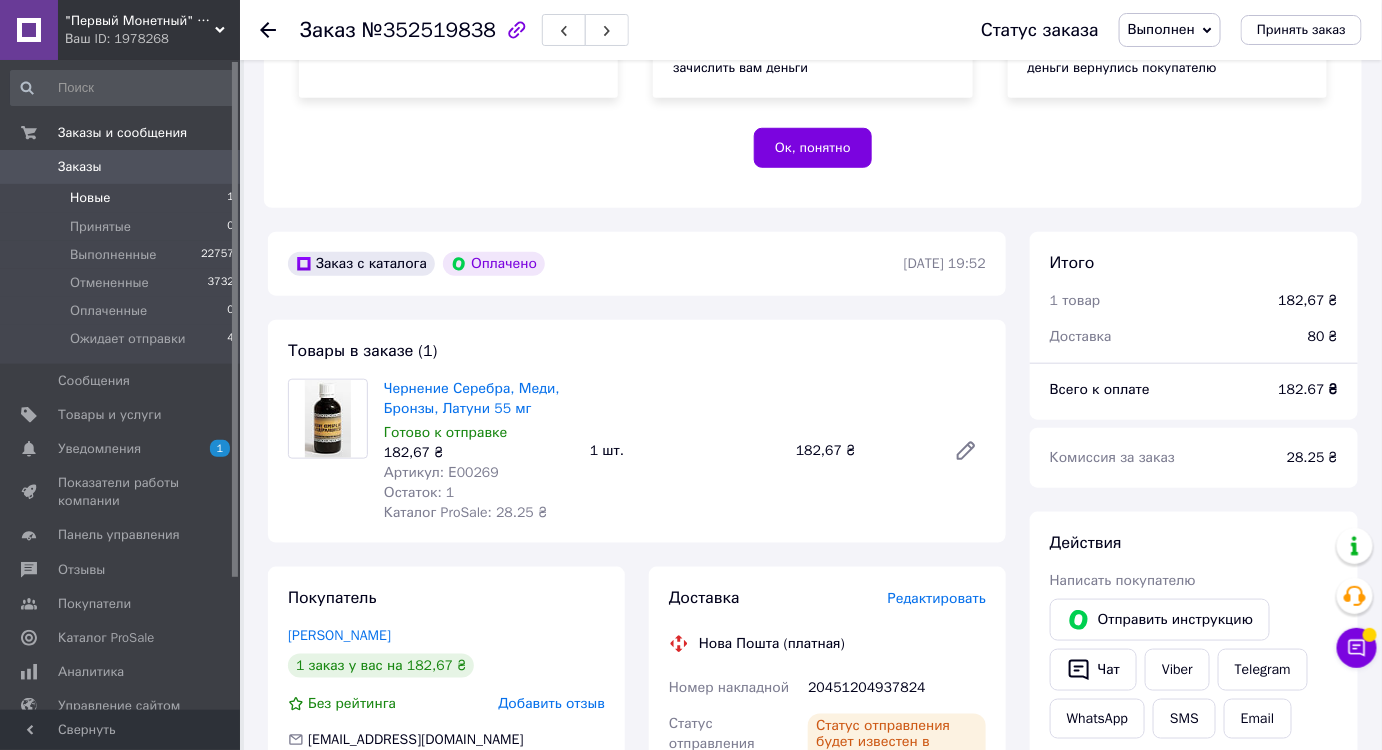 click on "Новые 1" at bounding box center [123, 198] 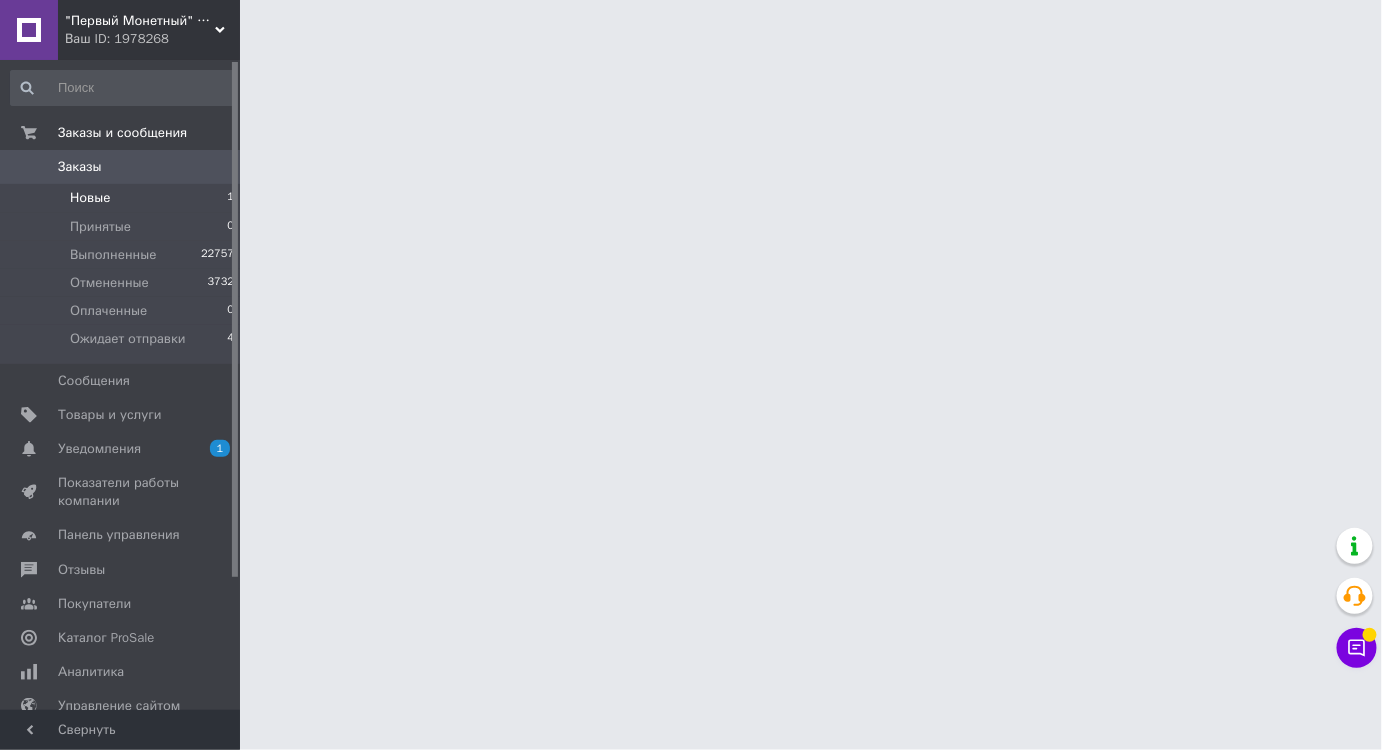 scroll, scrollTop: 0, scrollLeft: 0, axis: both 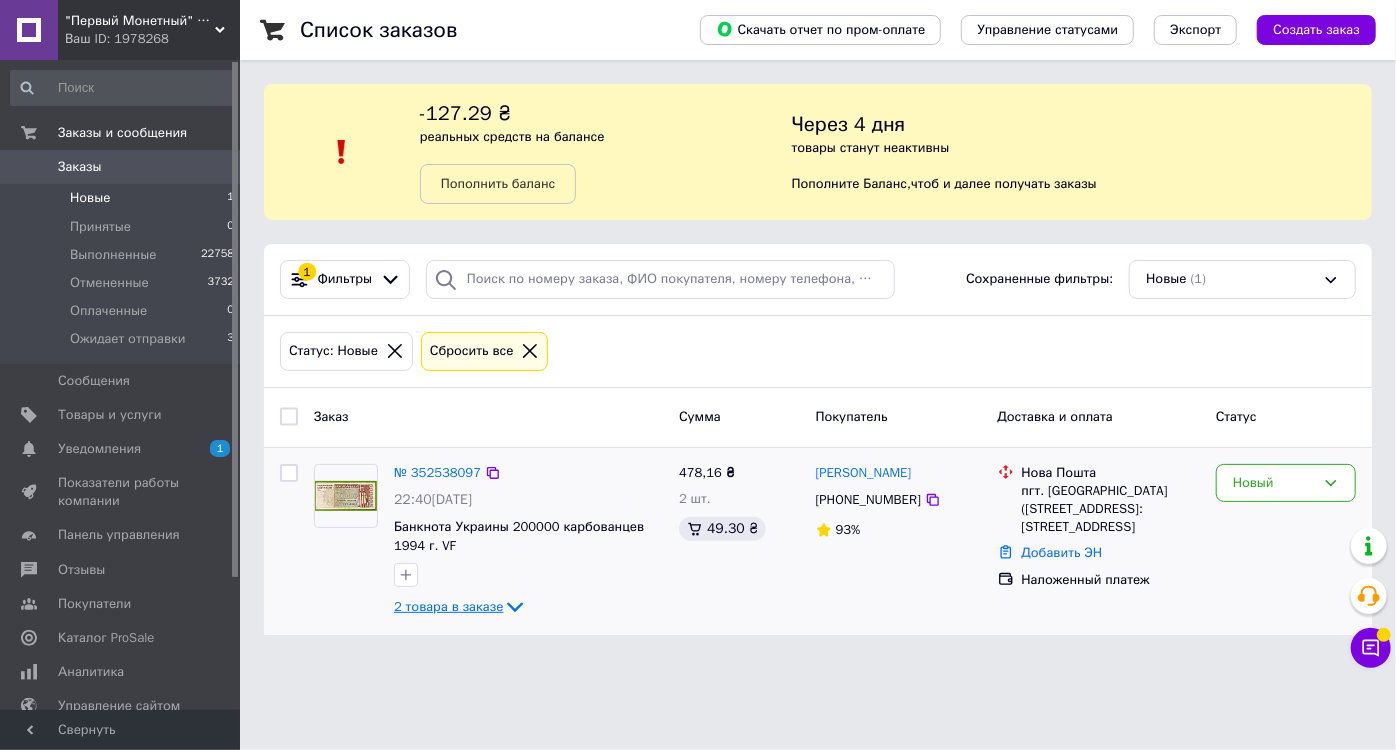 click on "2 товара в заказе" at bounding box center (448, 606) 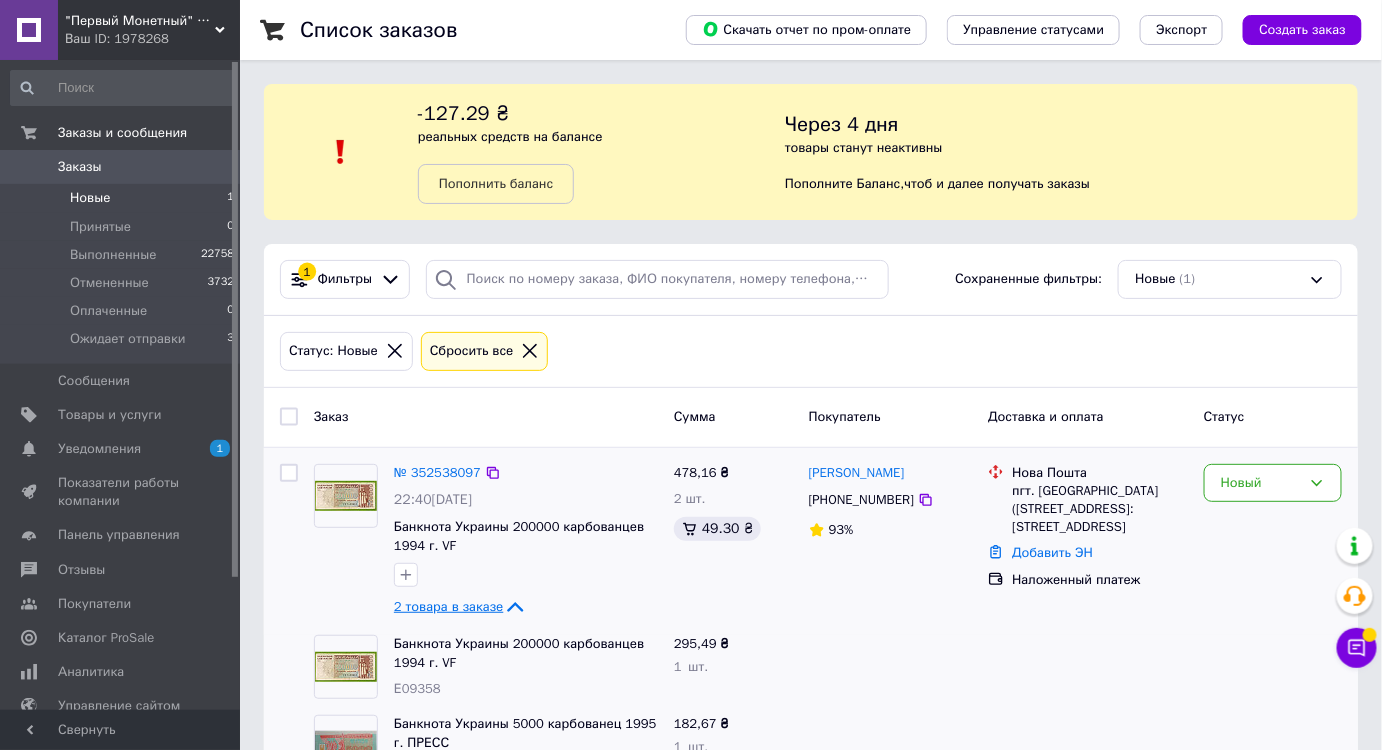click on "2 товара в заказе" at bounding box center [448, 606] 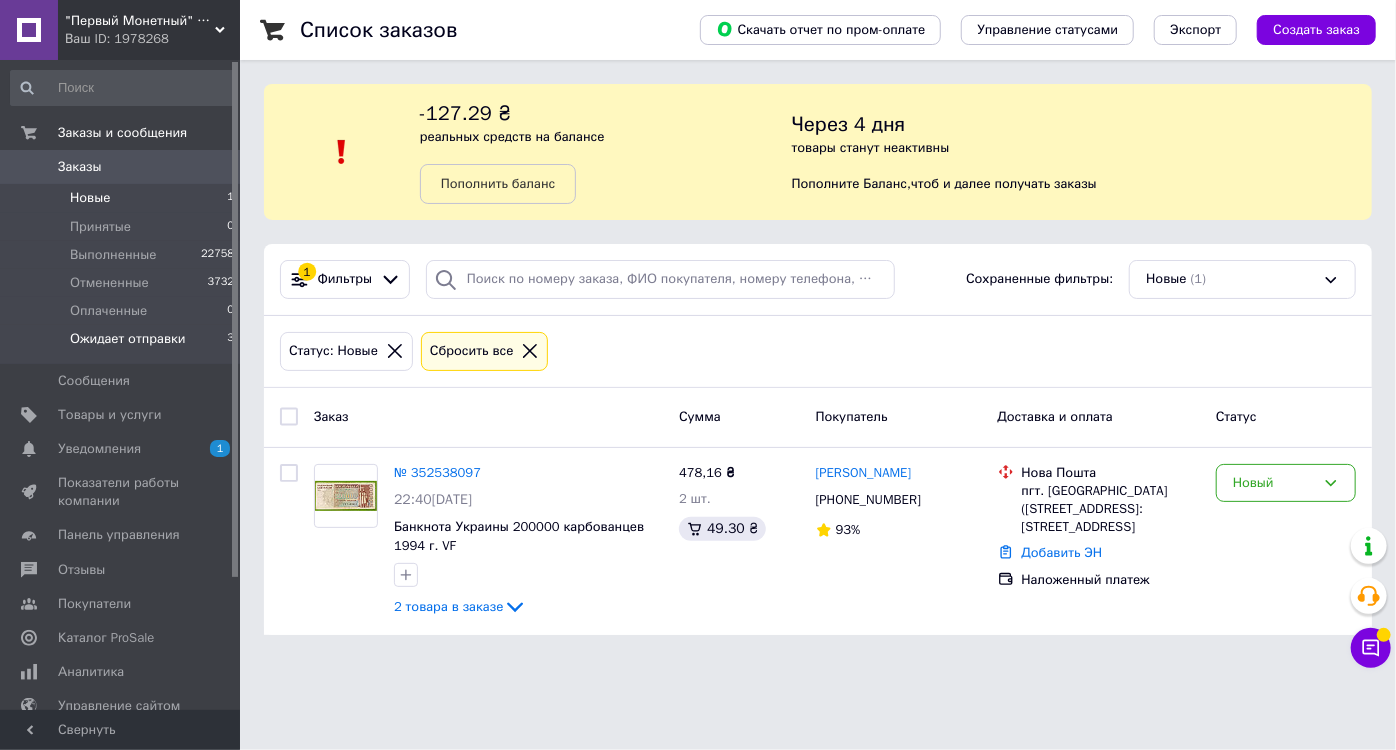 click on "Ожидает отправки 3" at bounding box center [123, 344] 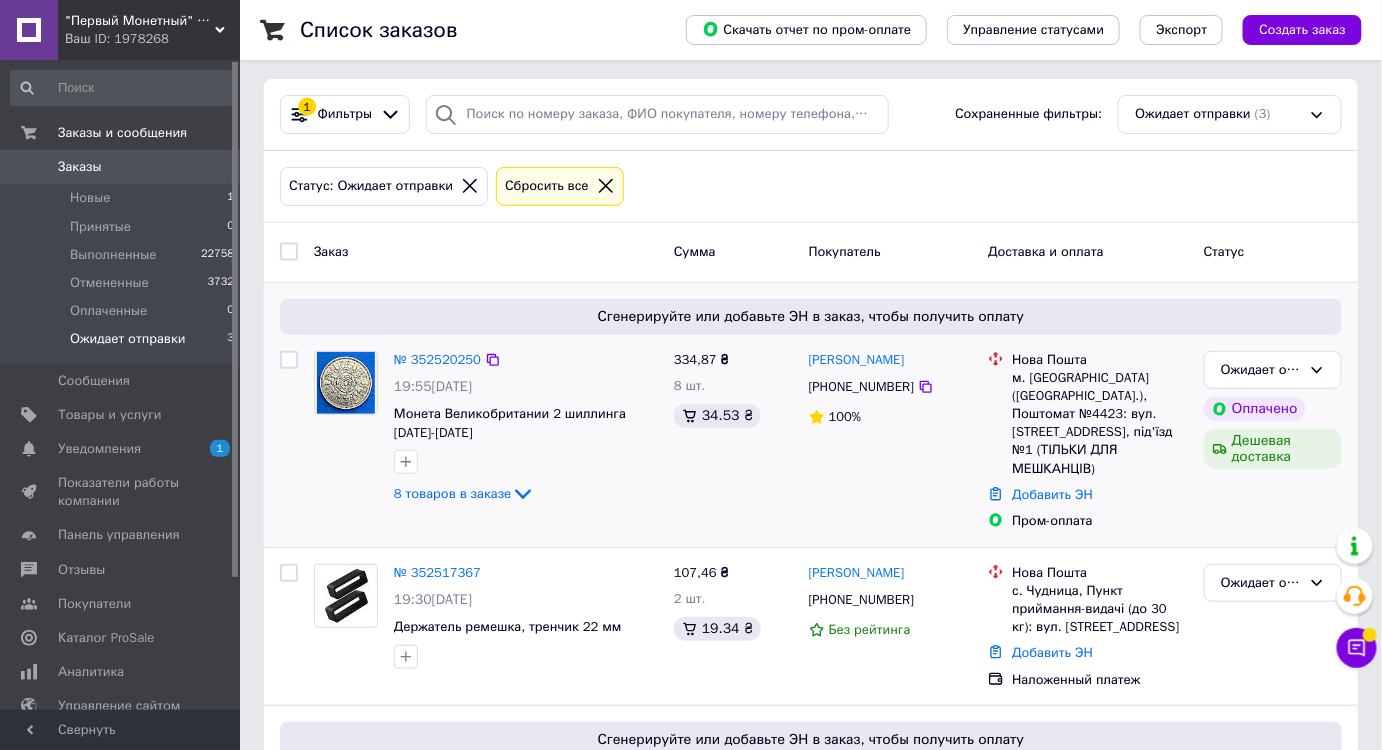 scroll, scrollTop: 339, scrollLeft: 0, axis: vertical 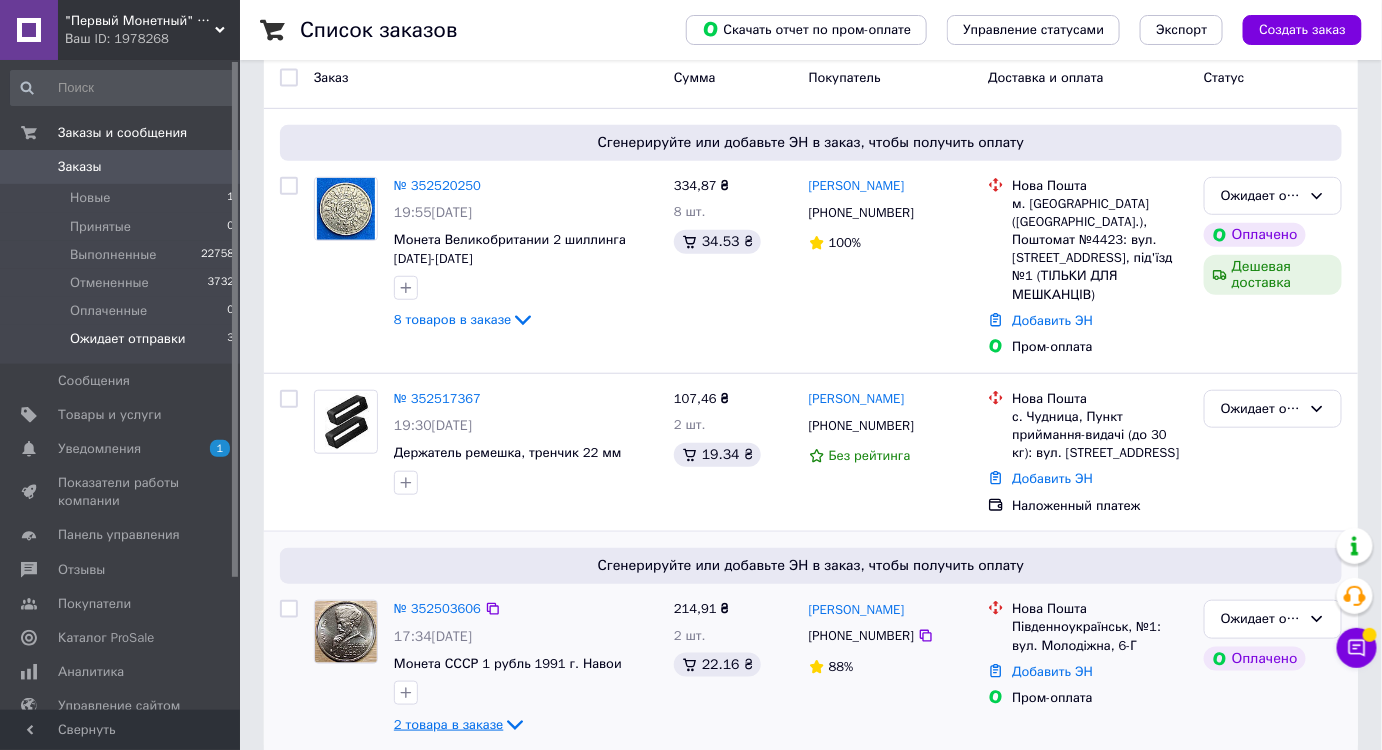click on "2 товара в заказе" at bounding box center (448, 724) 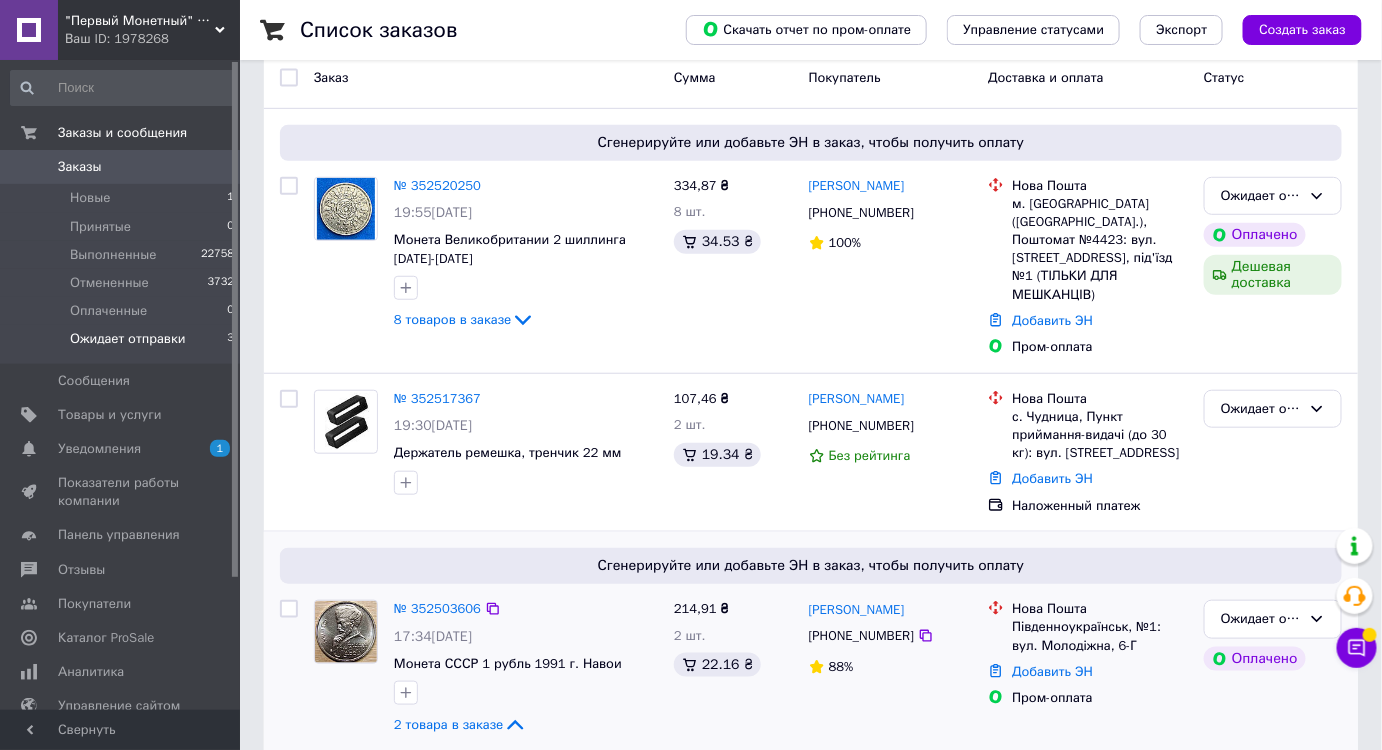 scroll, scrollTop: 500, scrollLeft: 0, axis: vertical 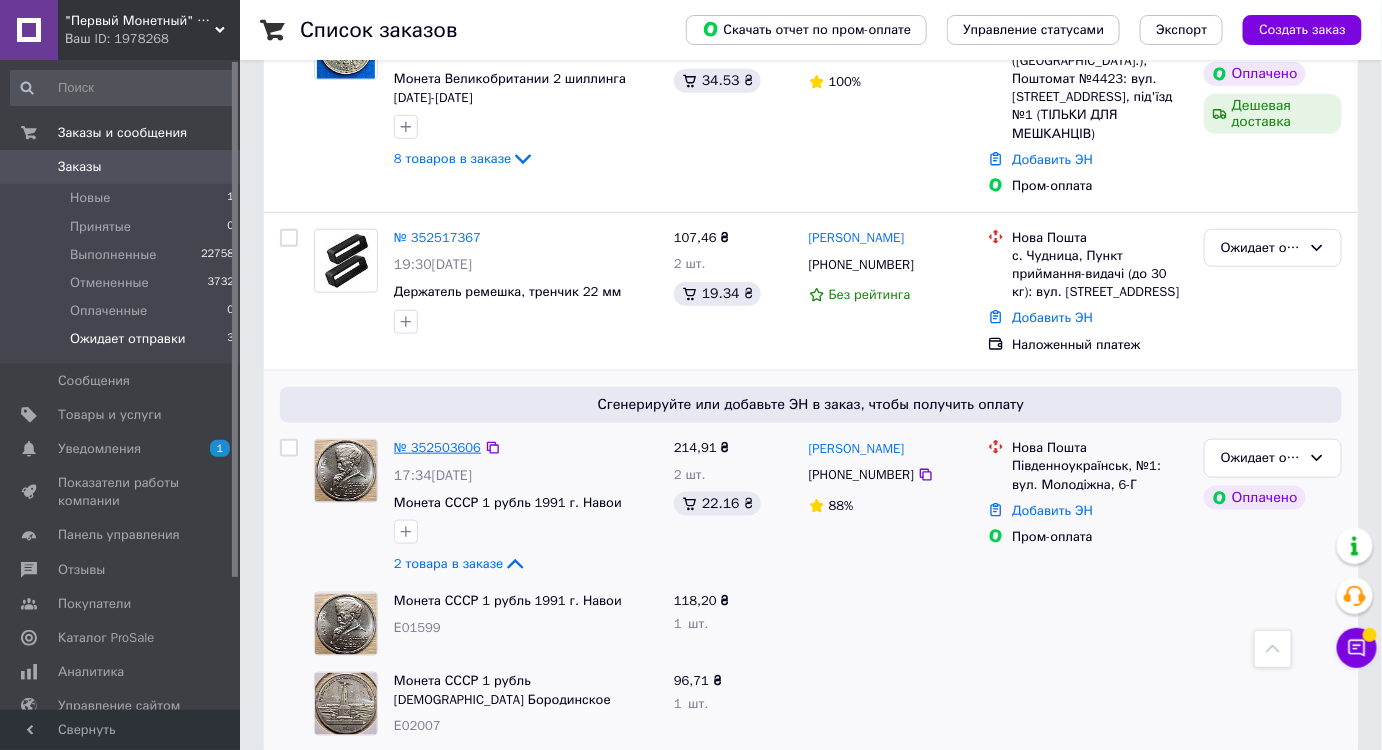 click on "№ 352503606" at bounding box center (437, 447) 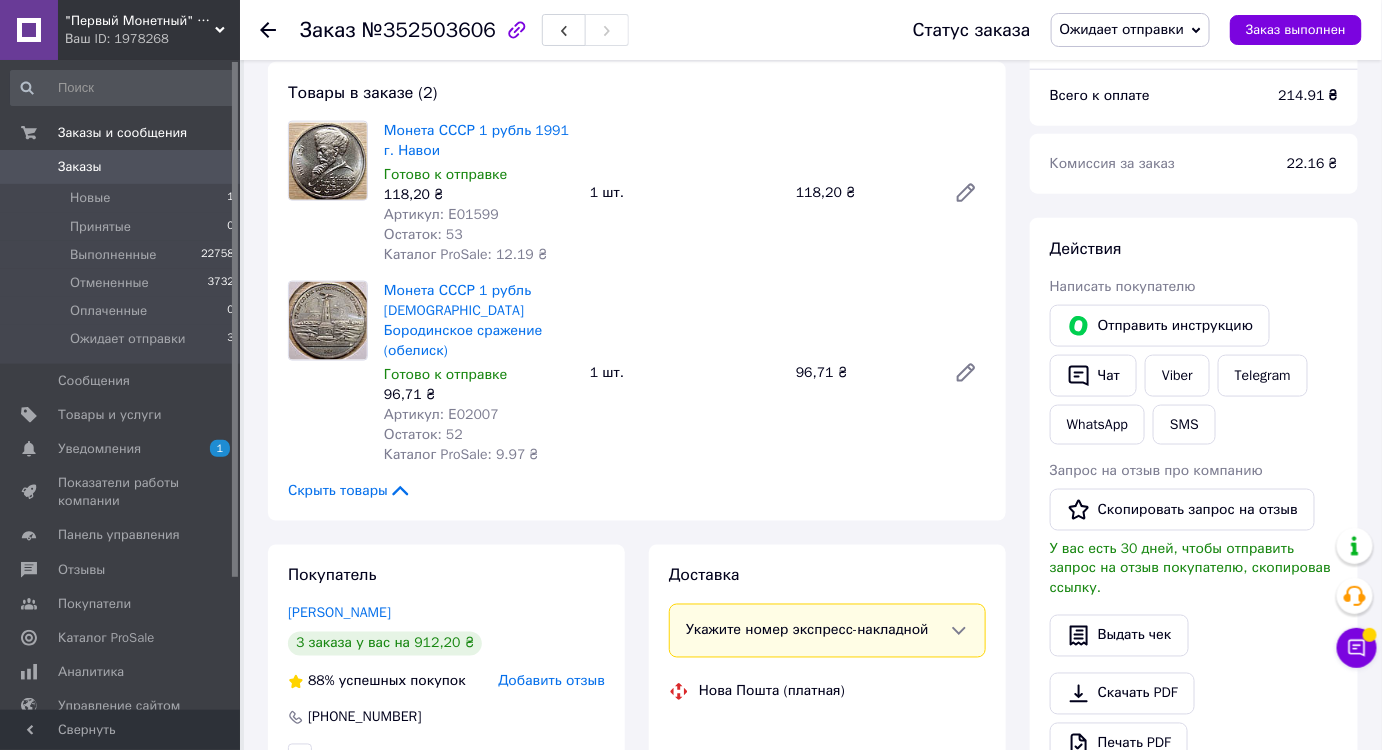 scroll, scrollTop: 864, scrollLeft: 0, axis: vertical 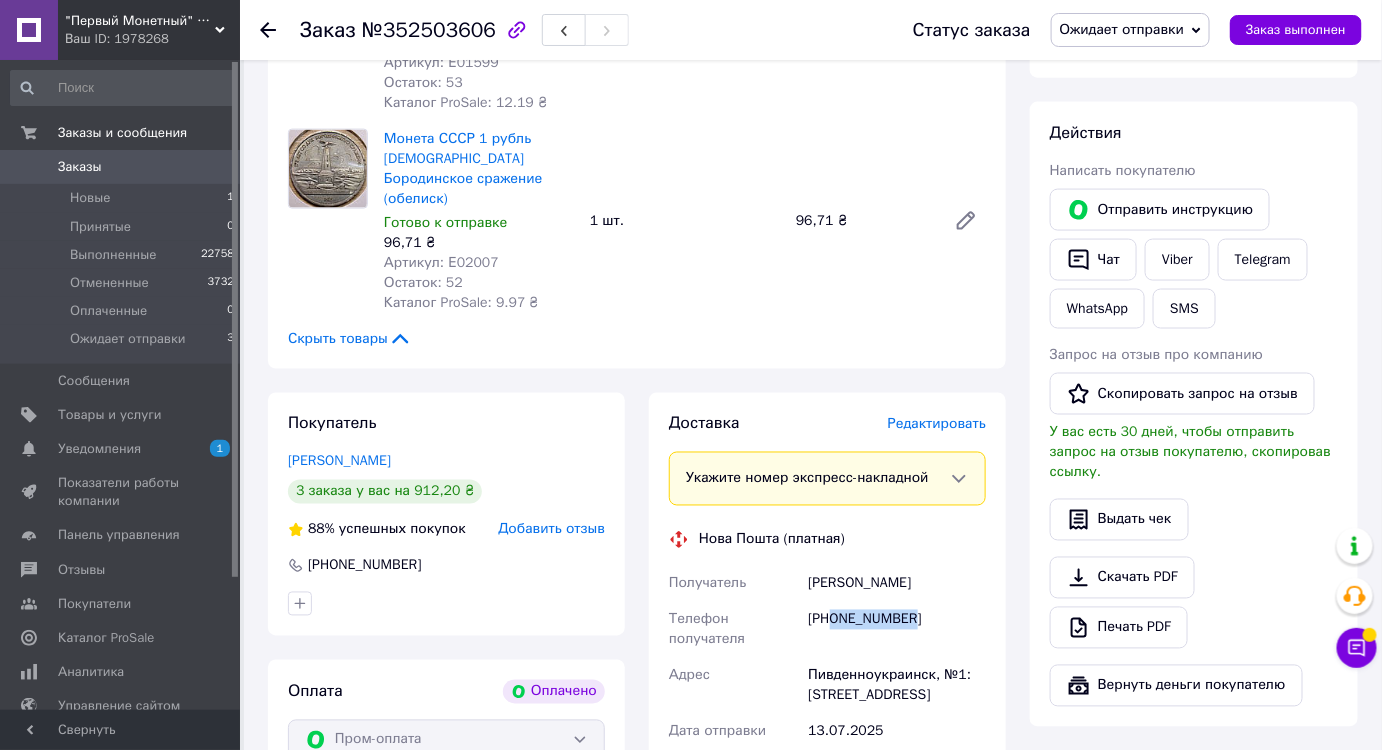 drag, startPoint x: 919, startPoint y: 597, endPoint x: 834, endPoint y: 592, distance: 85.146935 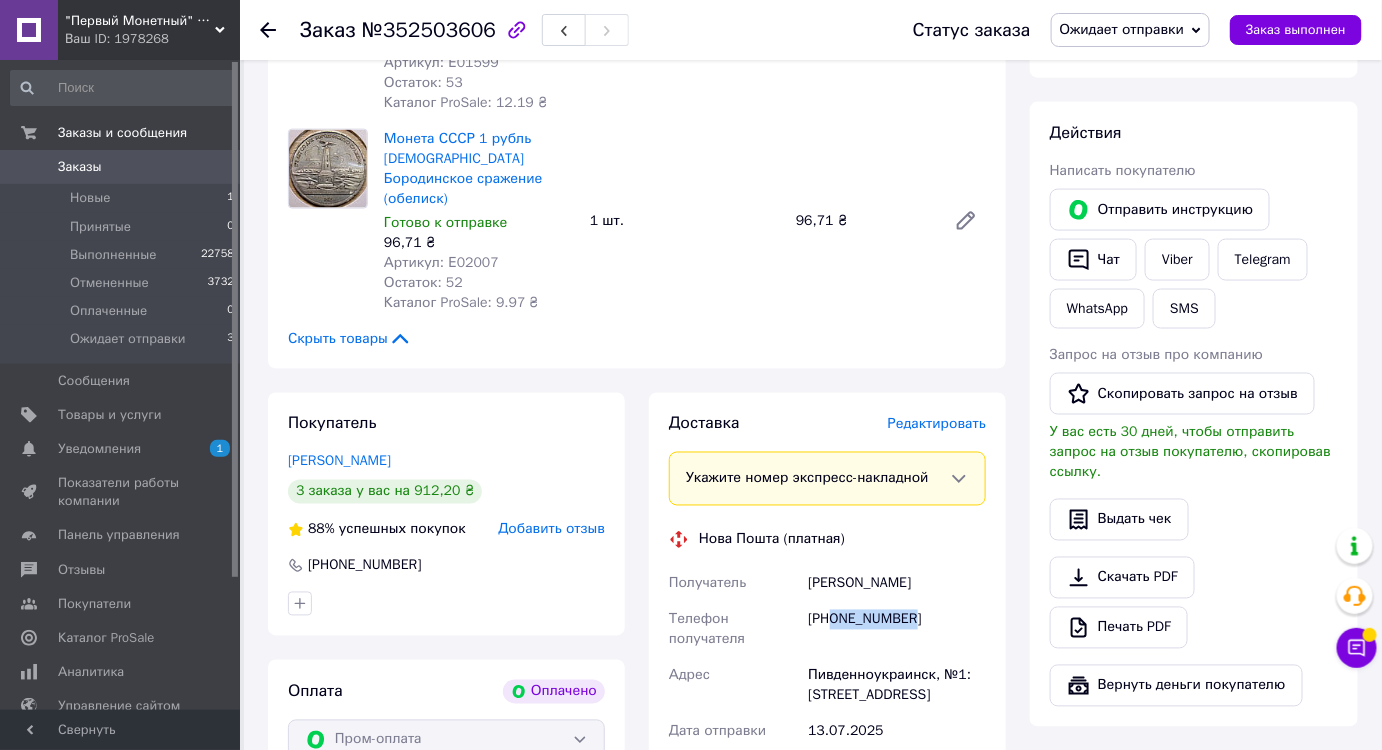 copy on "0675195749" 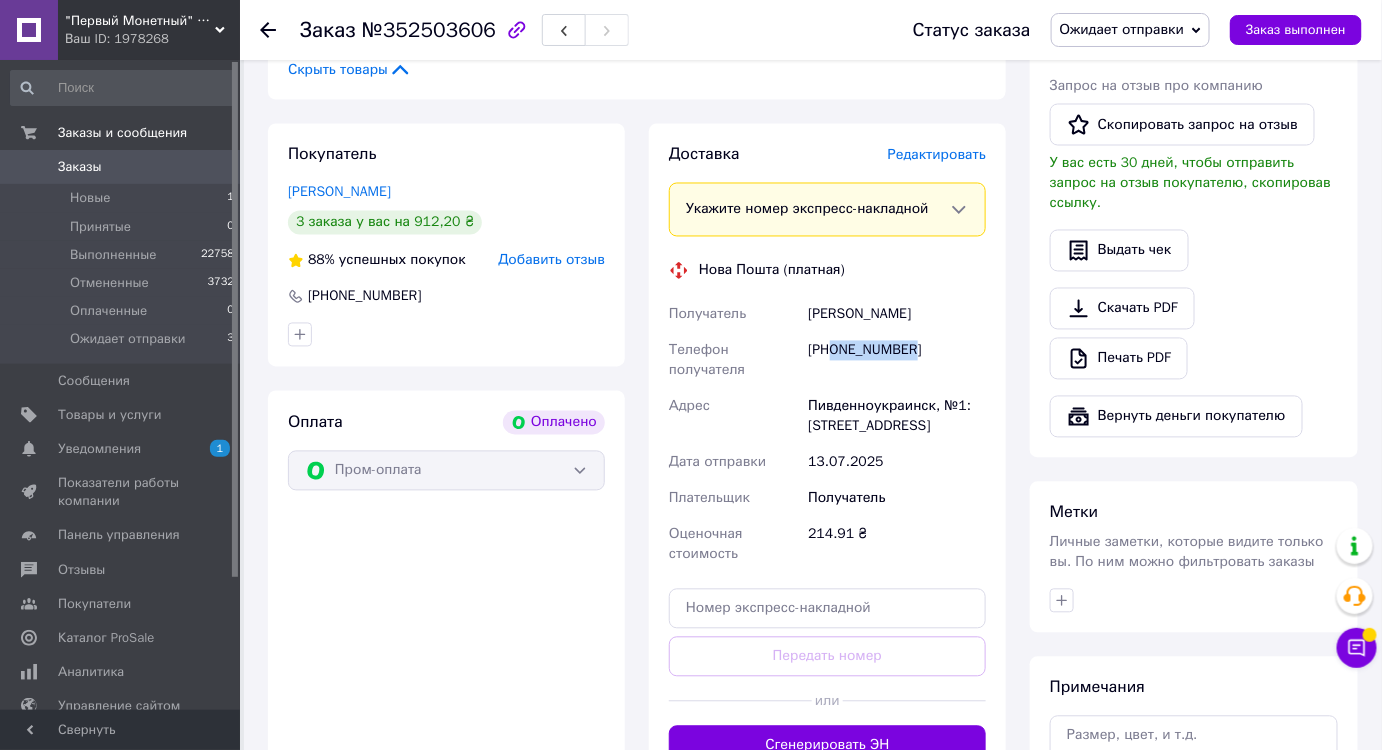 scroll, scrollTop: 1227, scrollLeft: 0, axis: vertical 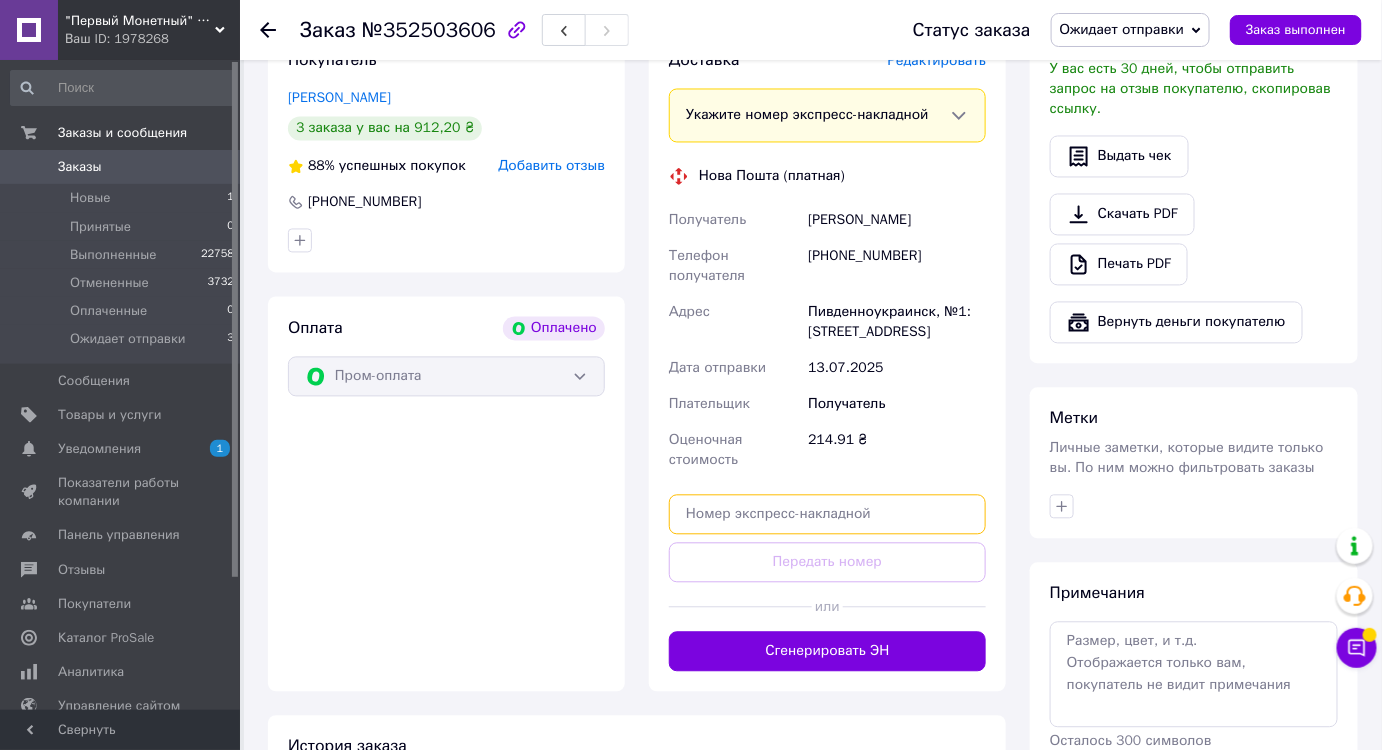 paste on "20451204938194" 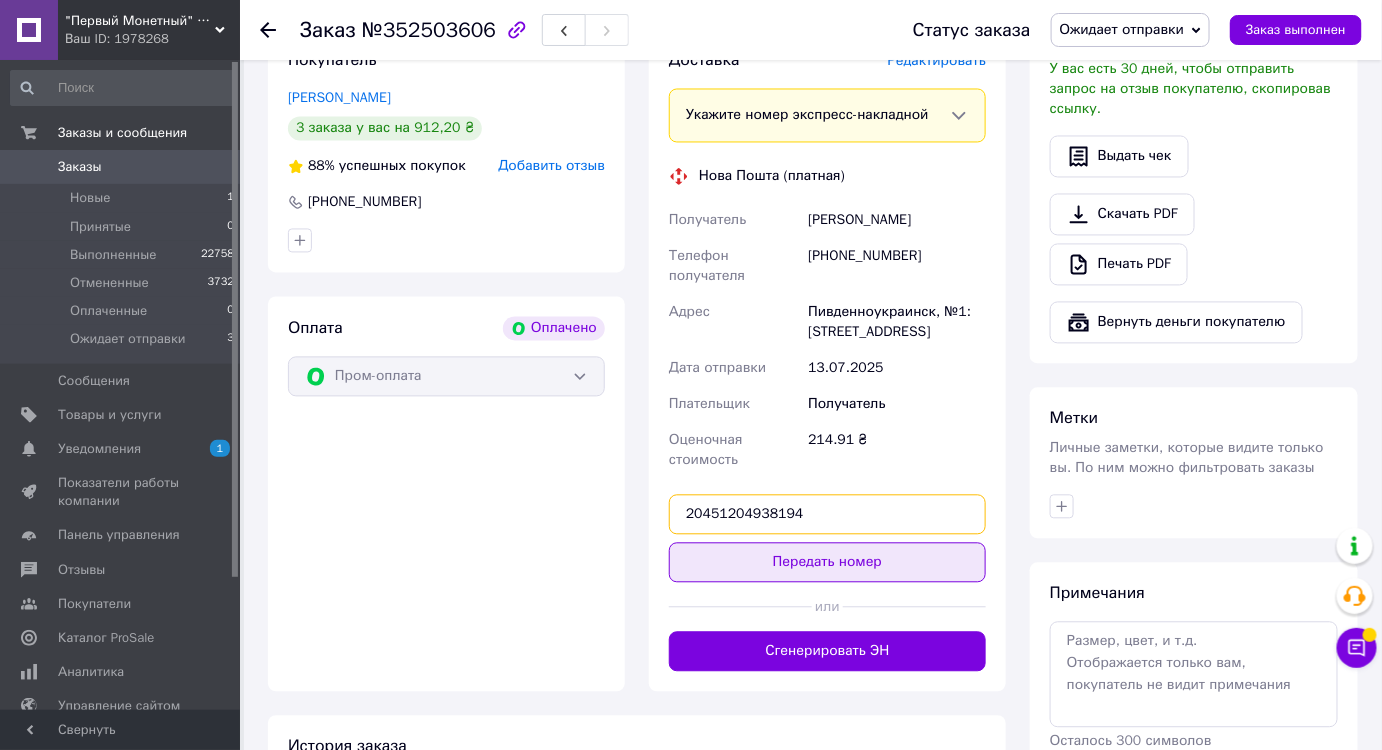 type on "20451204938194" 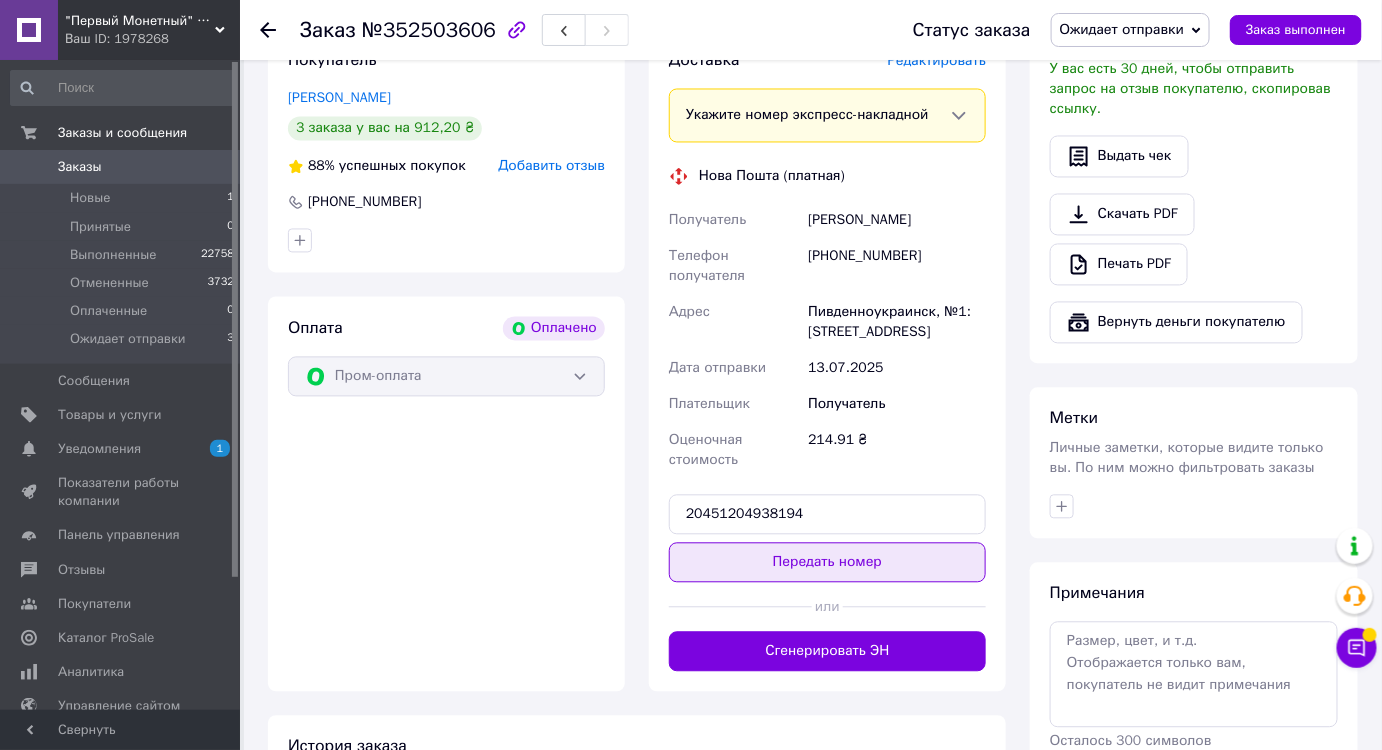 click on "Передать номер" at bounding box center [827, 563] 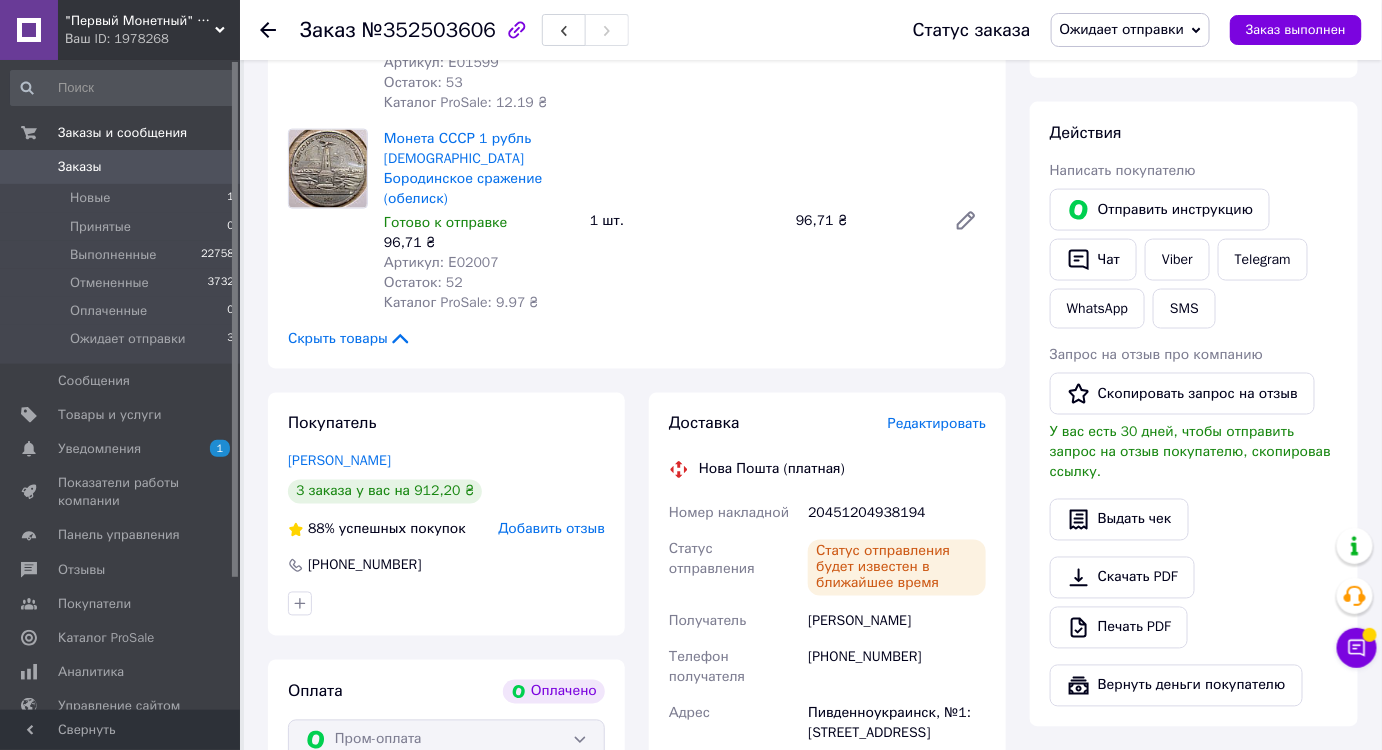 scroll, scrollTop: 682, scrollLeft: 0, axis: vertical 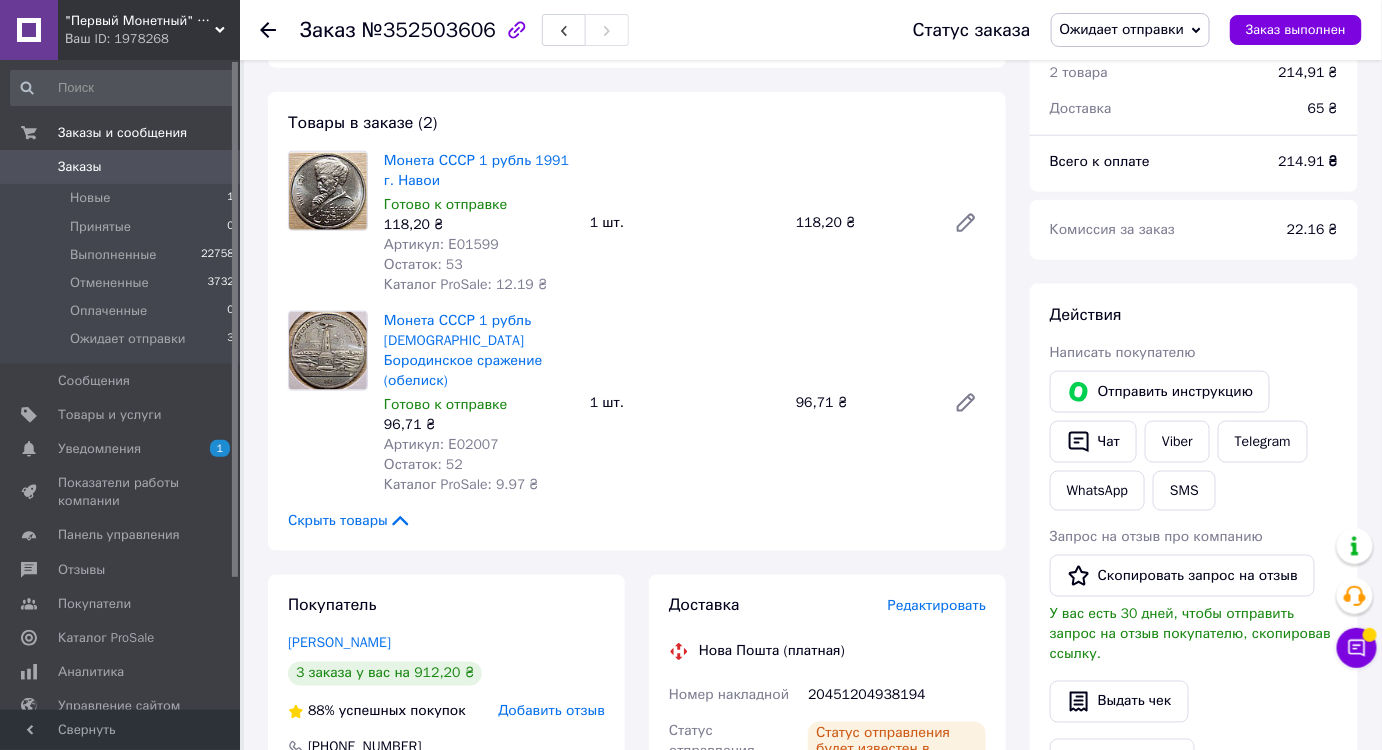 click on "Ожидает отправки" at bounding box center [1122, 29] 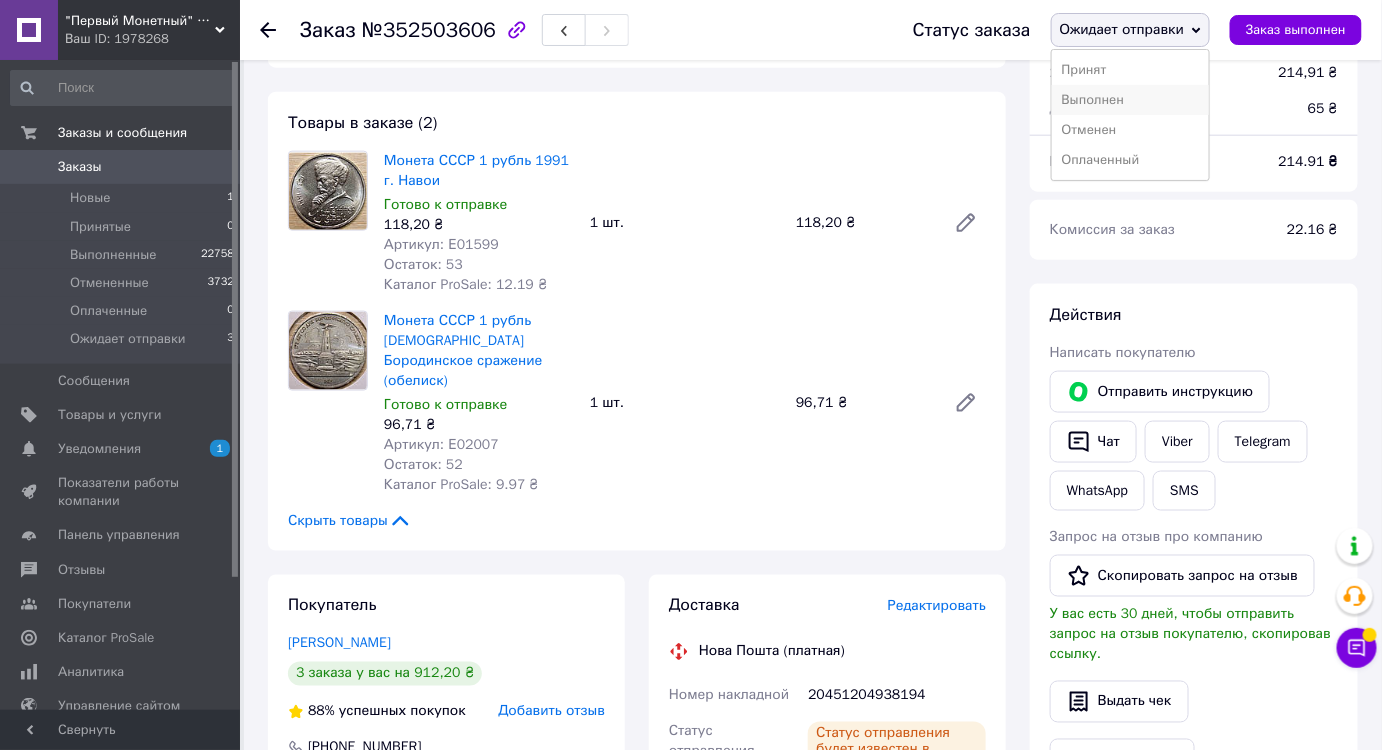 click on "Выполнен" at bounding box center [1131, 100] 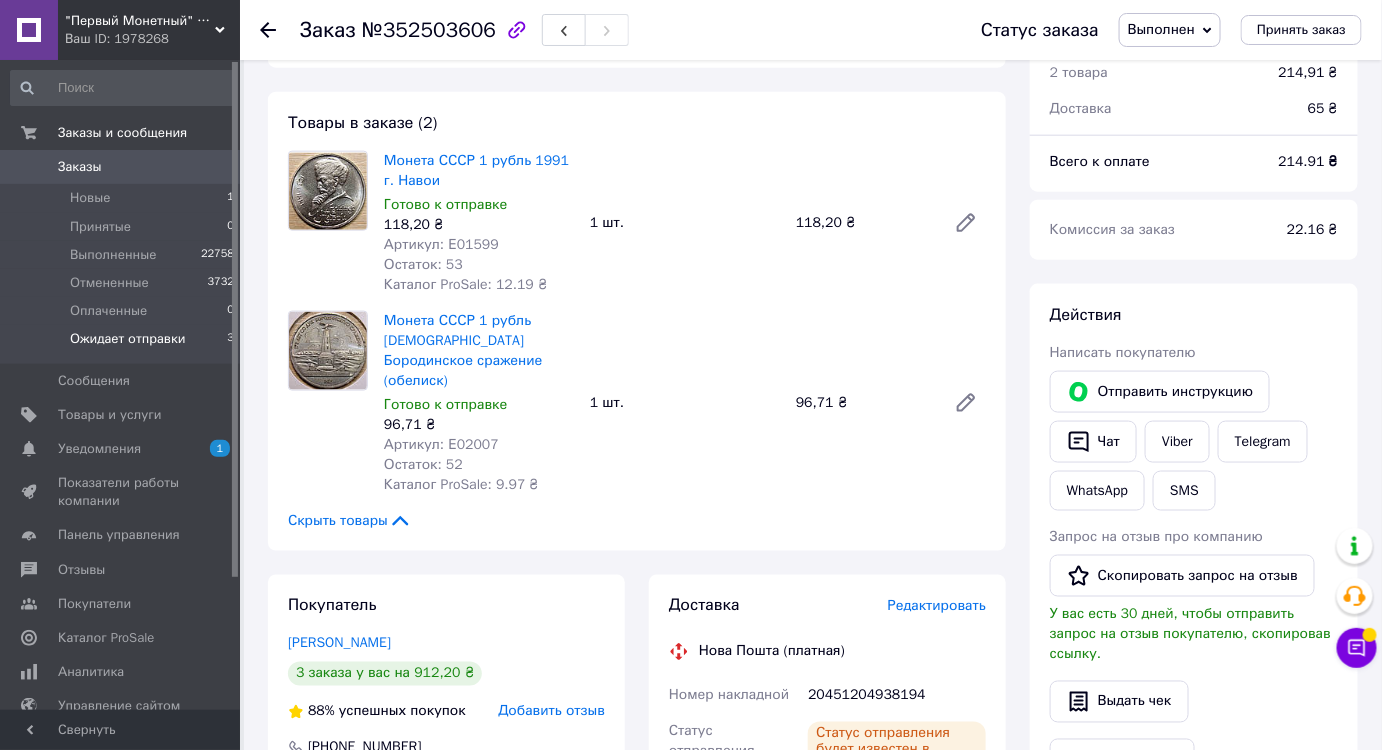 click on "Ожидает отправки" at bounding box center [128, 339] 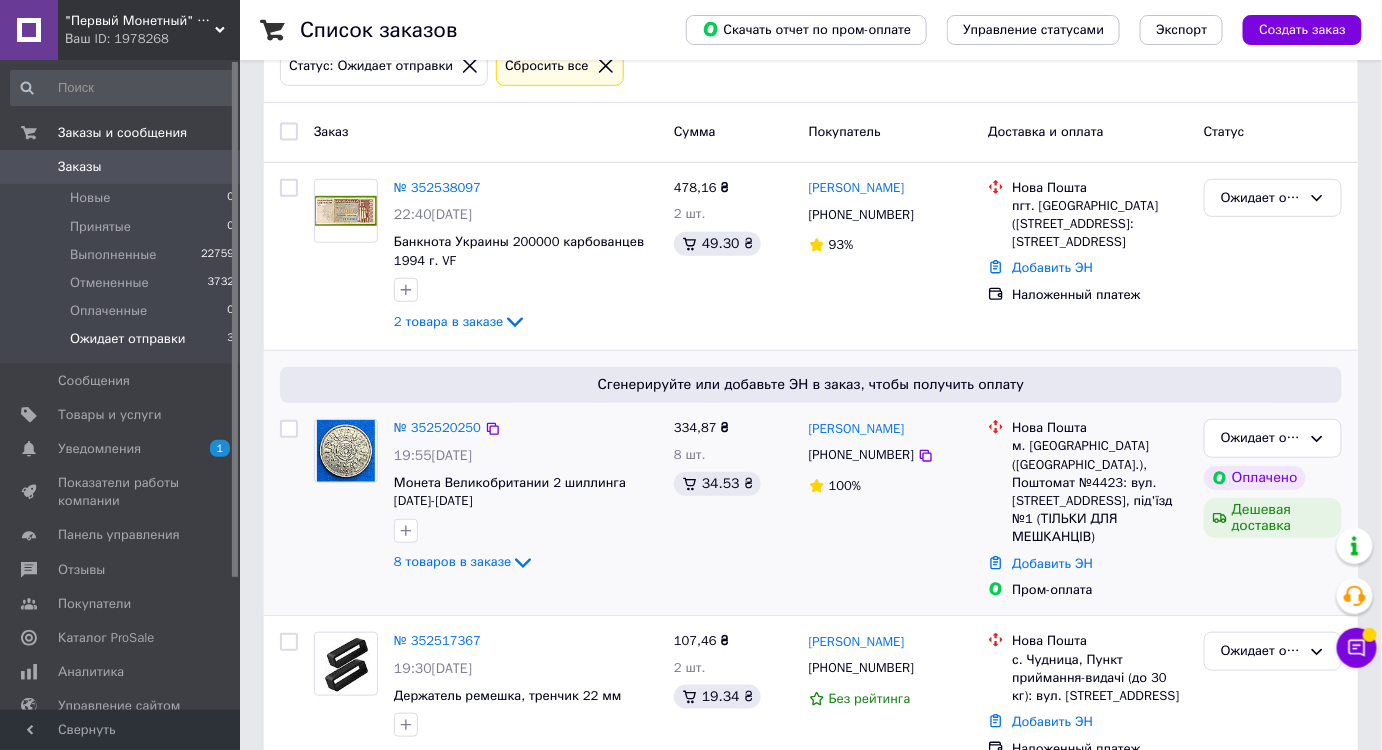 scroll, scrollTop: 312, scrollLeft: 0, axis: vertical 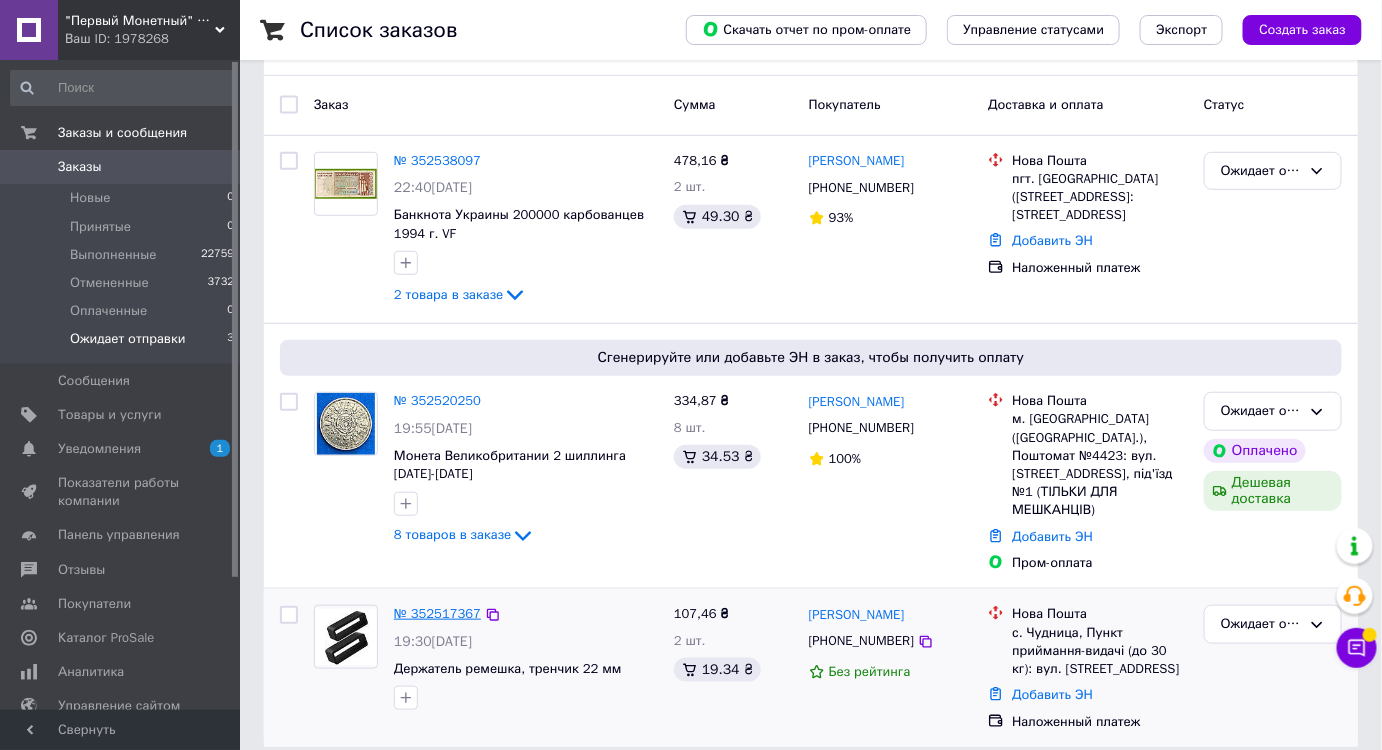 click on "№ 352517367" at bounding box center (437, 613) 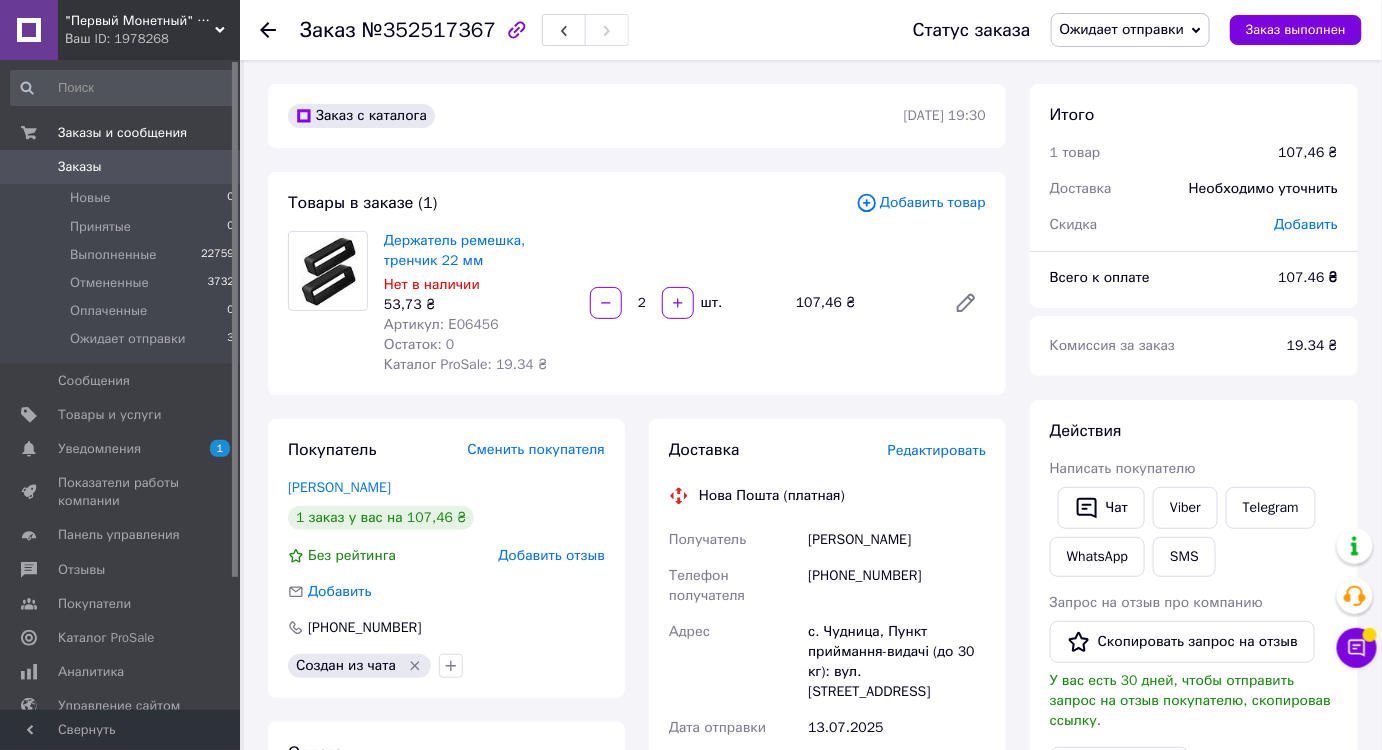 scroll, scrollTop: 0, scrollLeft: 0, axis: both 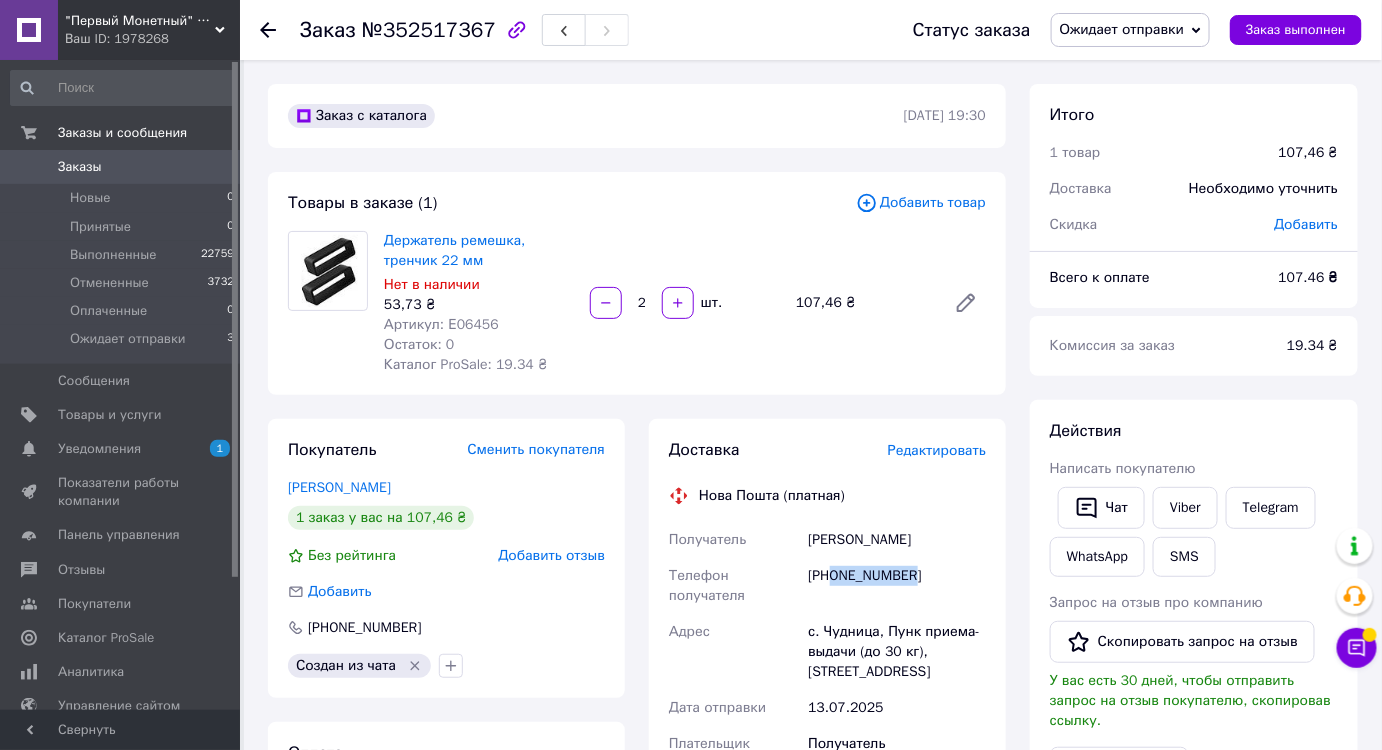 drag, startPoint x: 916, startPoint y: 577, endPoint x: 834, endPoint y: 579, distance: 82.02438 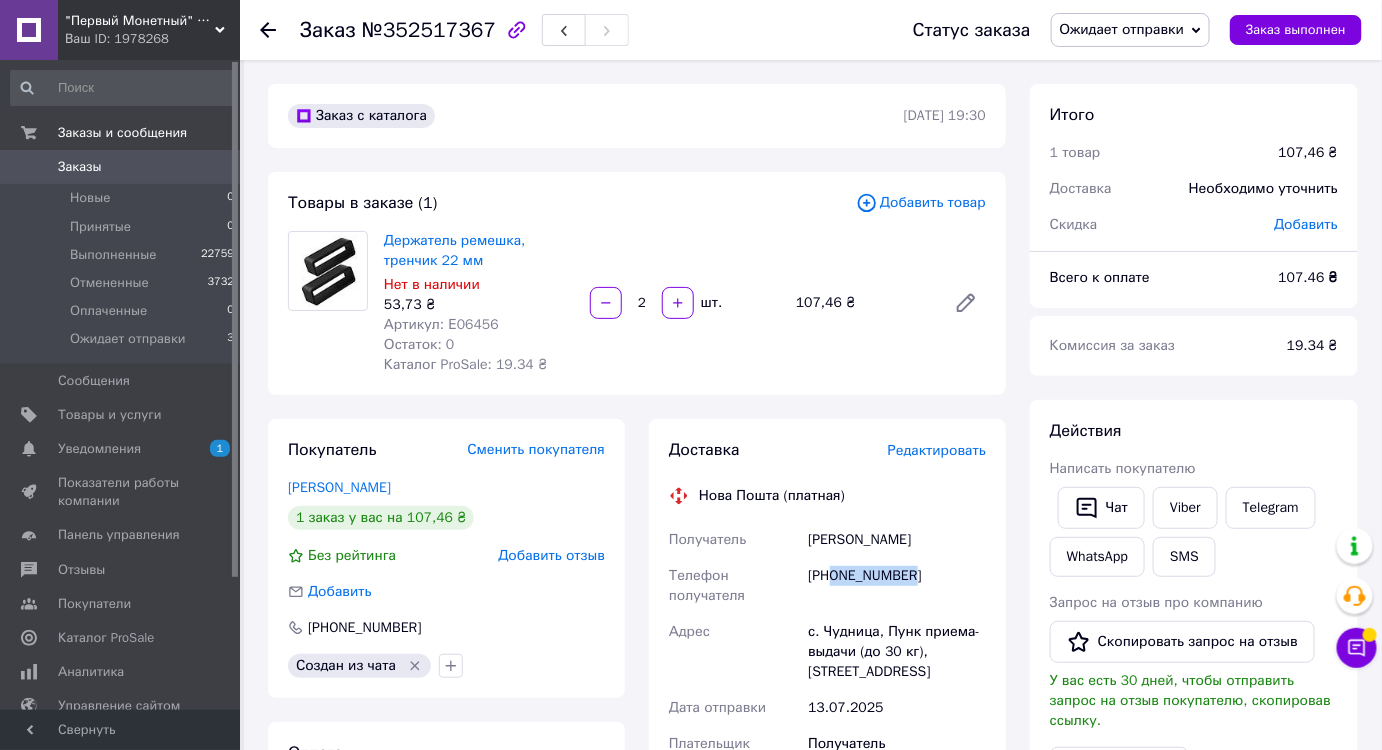 click on "[PHONE_NUMBER]" at bounding box center [897, 586] 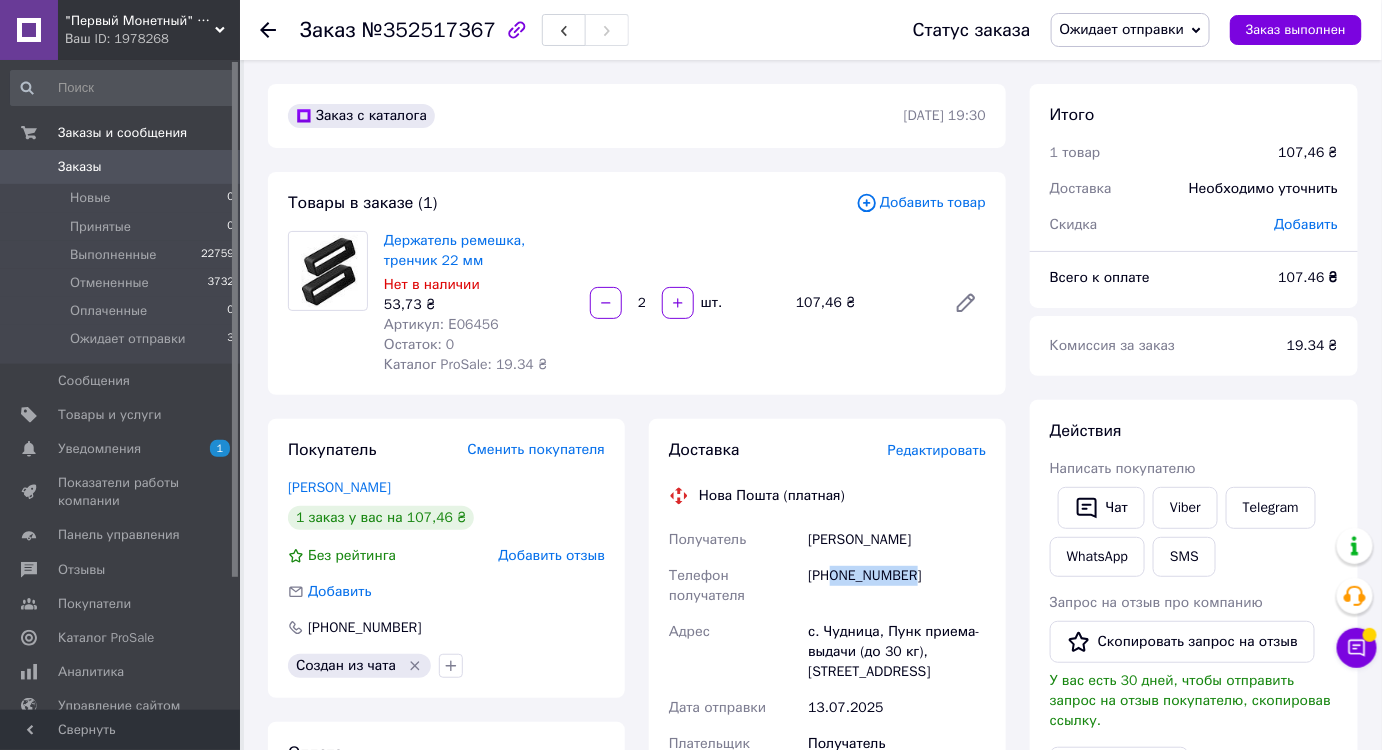 copy on "0504741336" 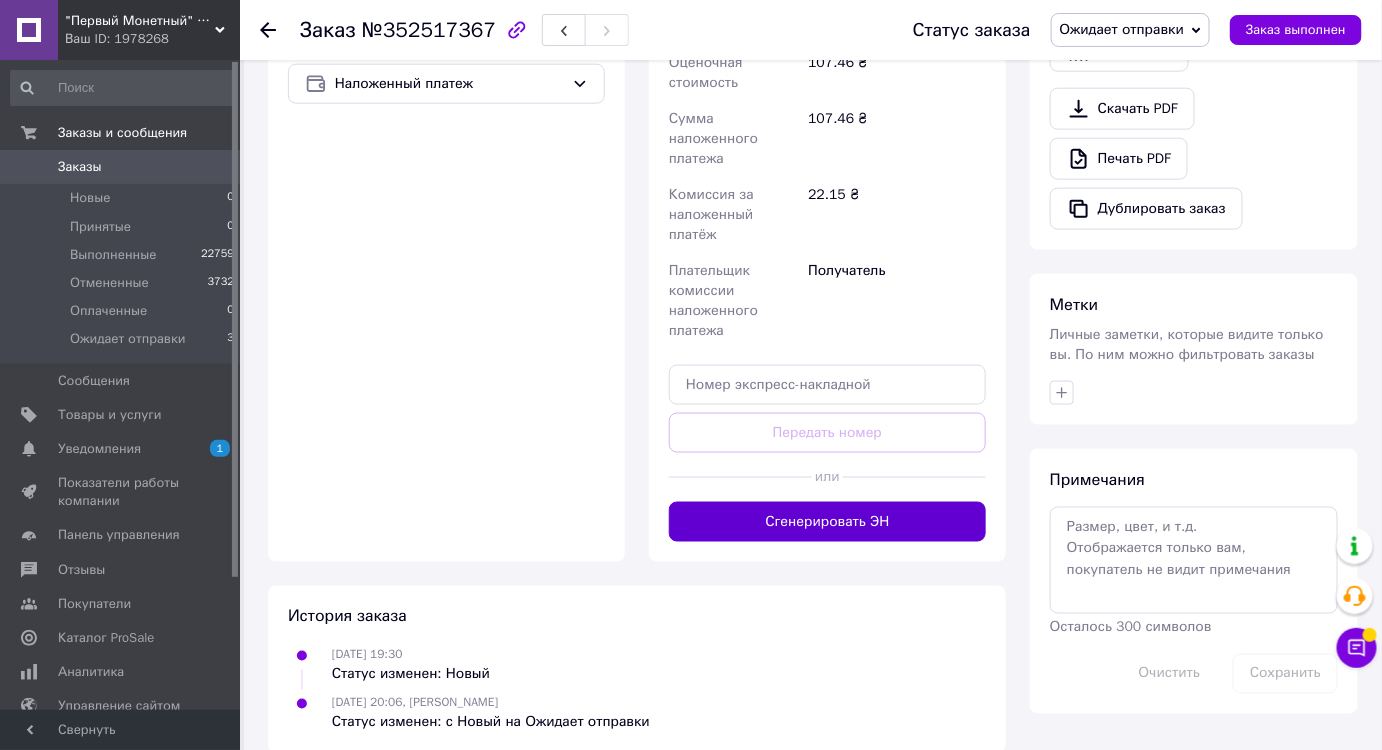 scroll, scrollTop: 727, scrollLeft: 0, axis: vertical 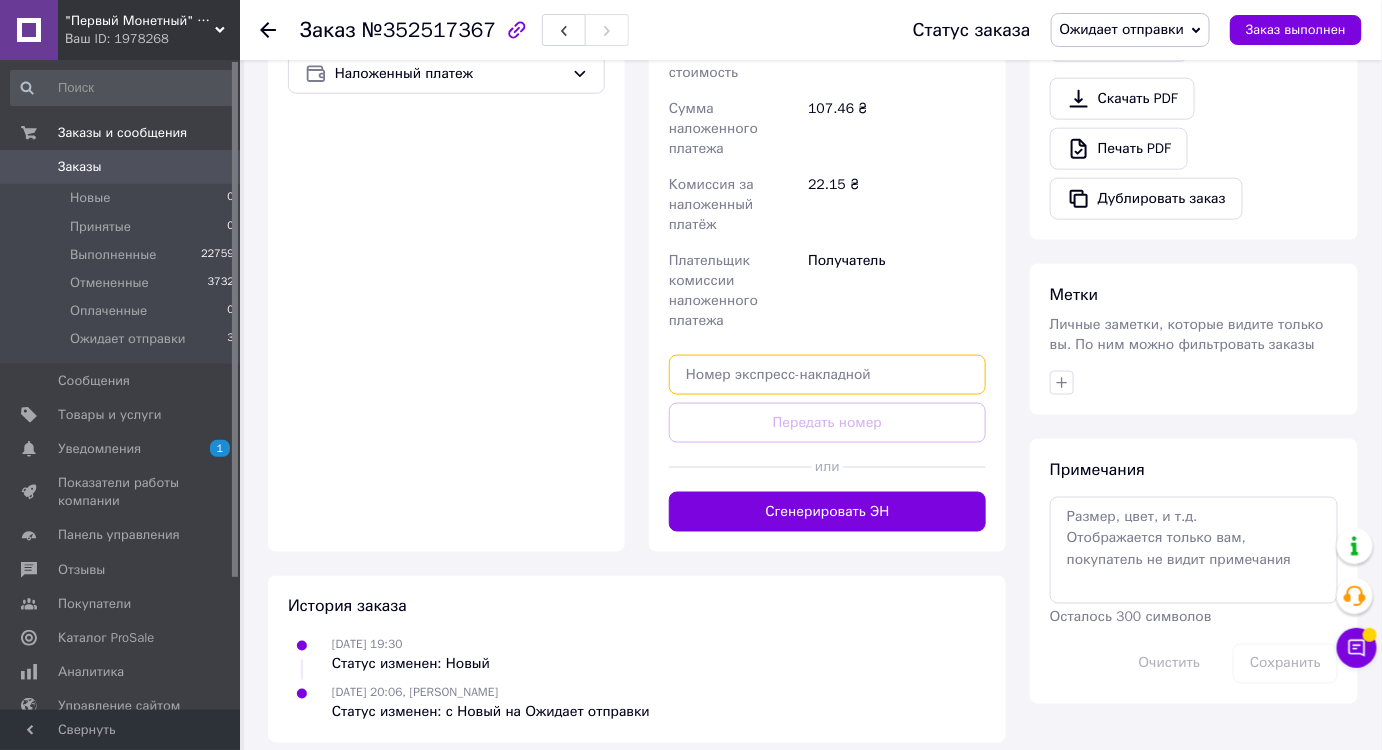 paste on "20451204939026" 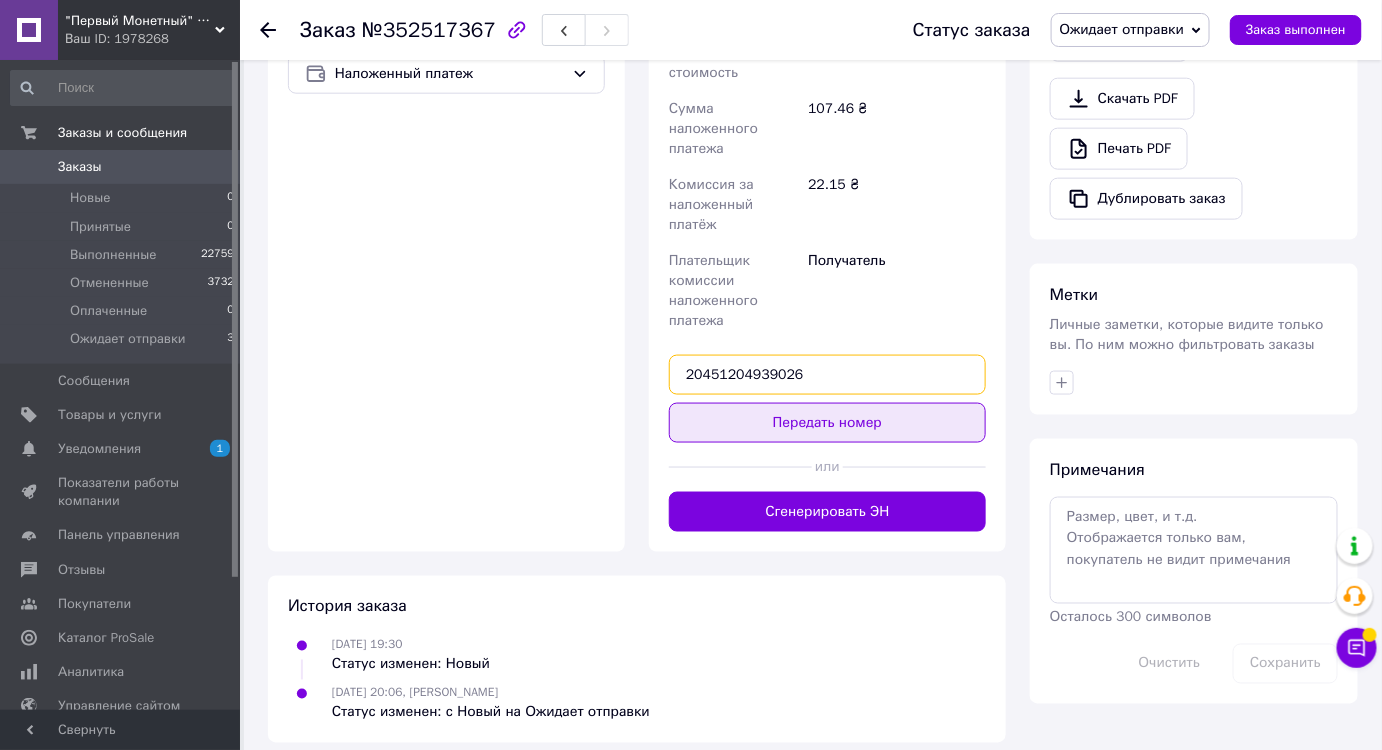 type on "20451204939026" 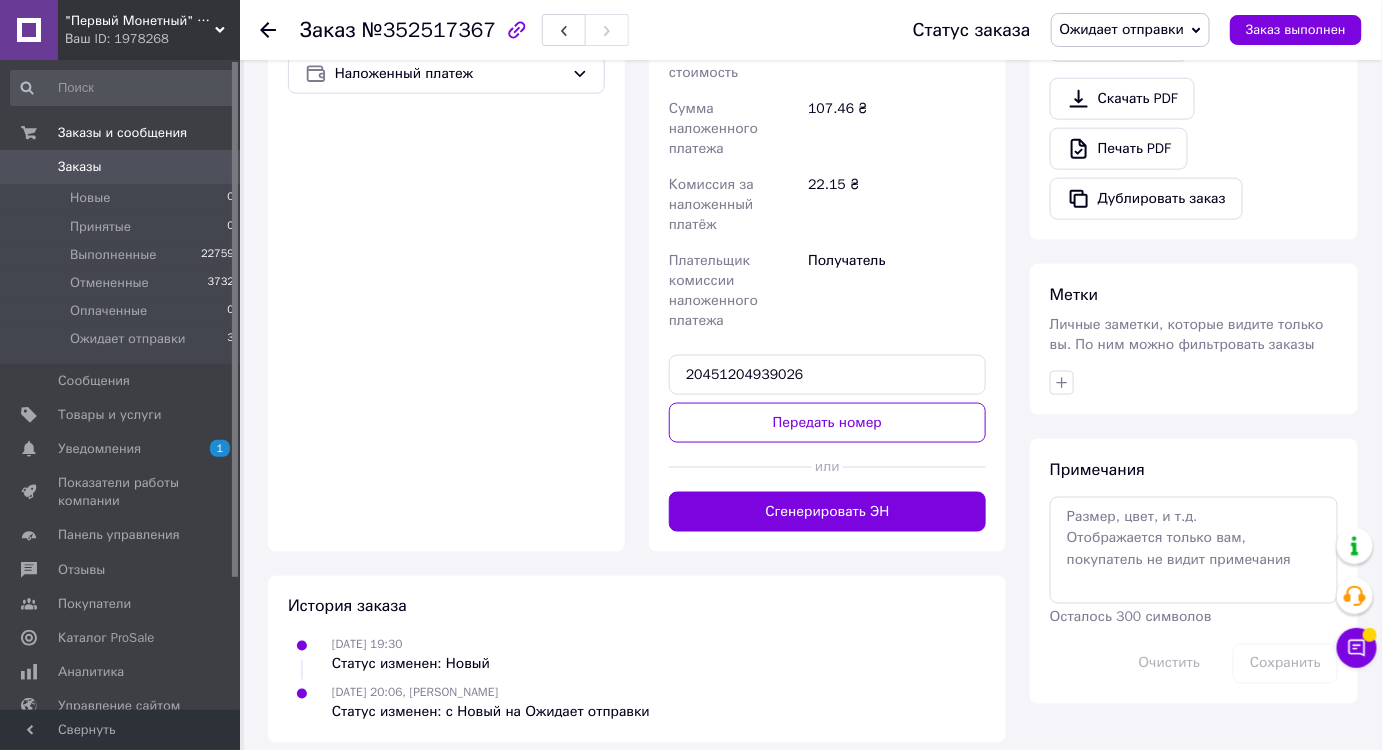 drag, startPoint x: 779, startPoint y: 422, endPoint x: 703, endPoint y: 399, distance: 79.40403 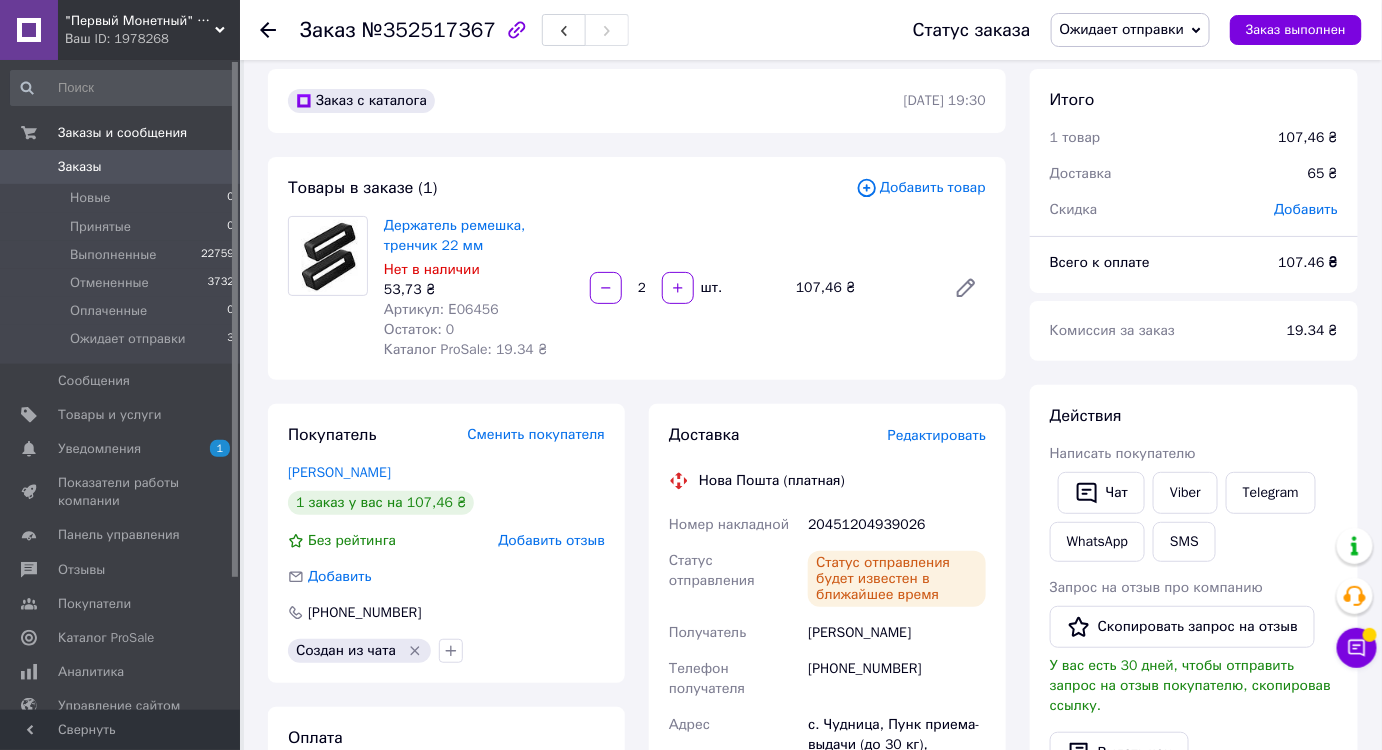 scroll, scrollTop: 0, scrollLeft: 0, axis: both 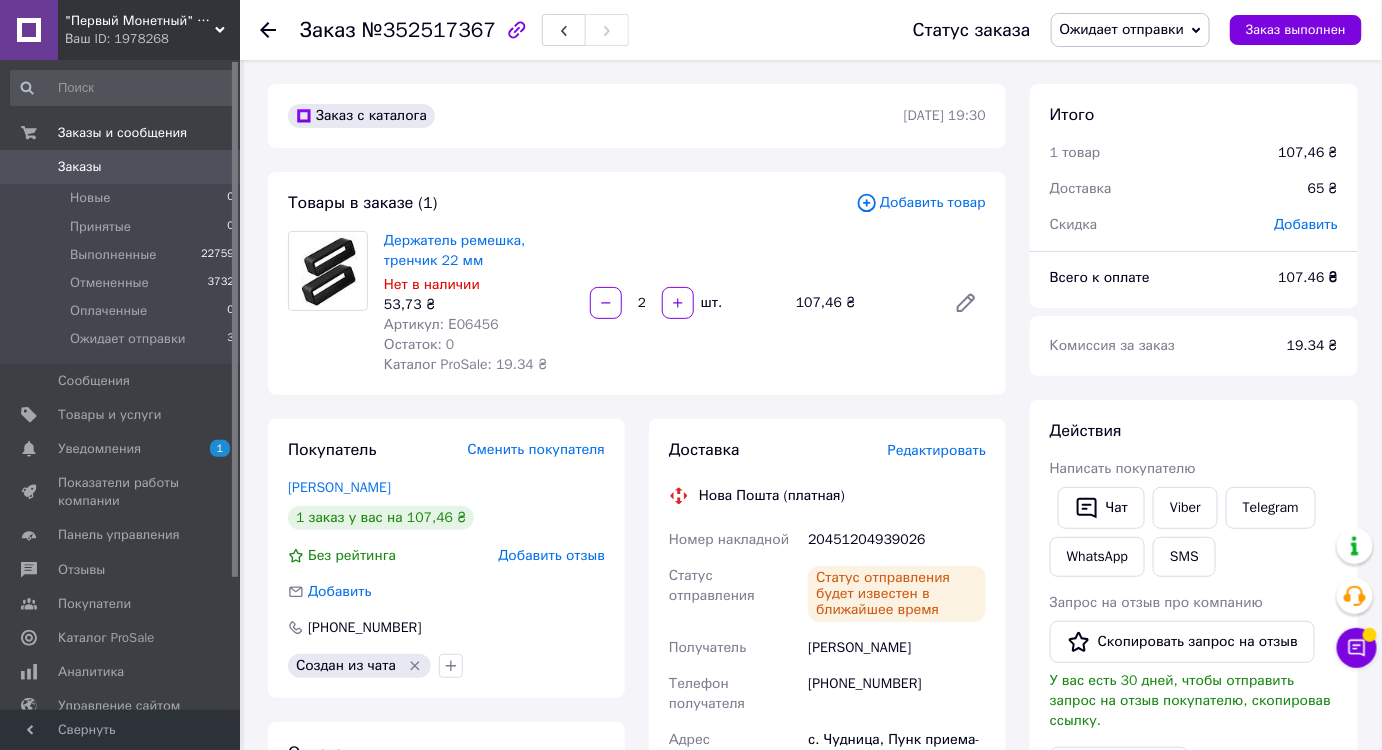 click on "Ожидает отправки" at bounding box center [1131, 30] 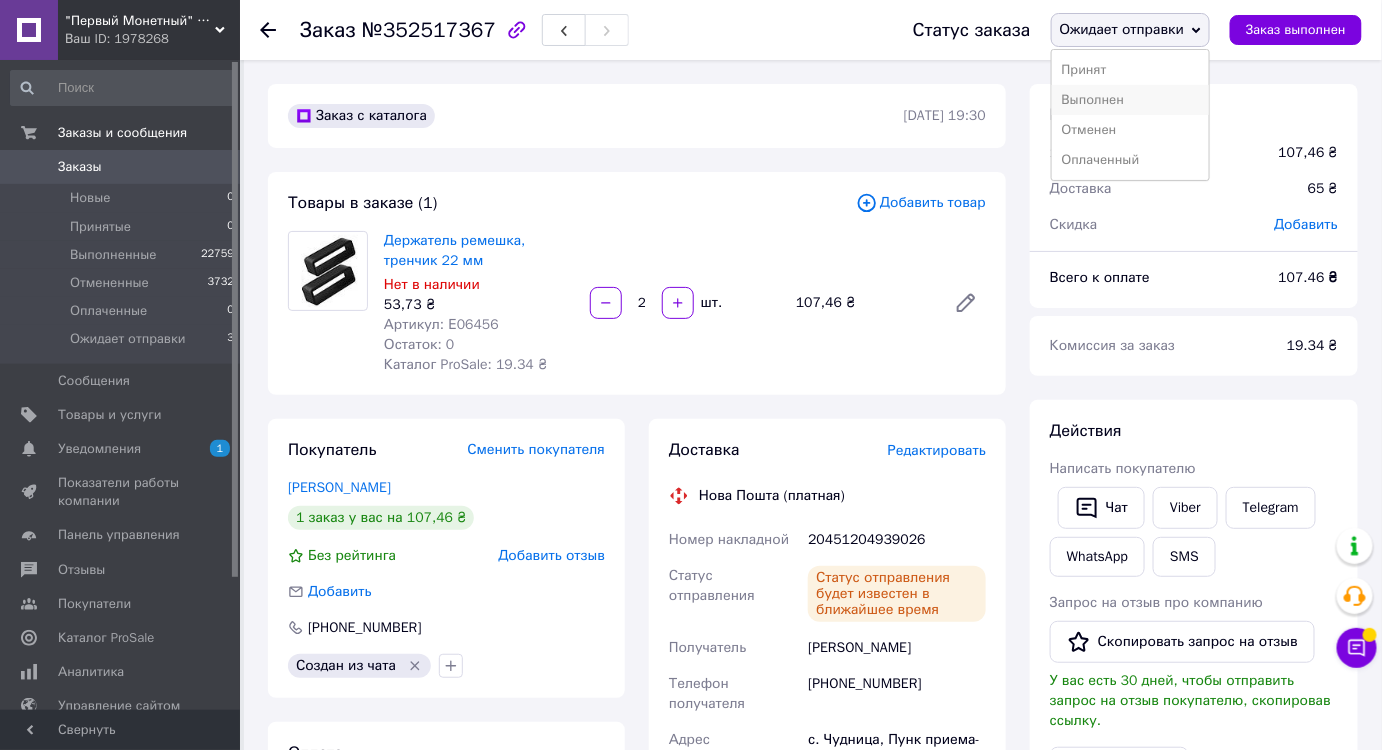 click on "Выполнен" at bounding box center (1131, 100) 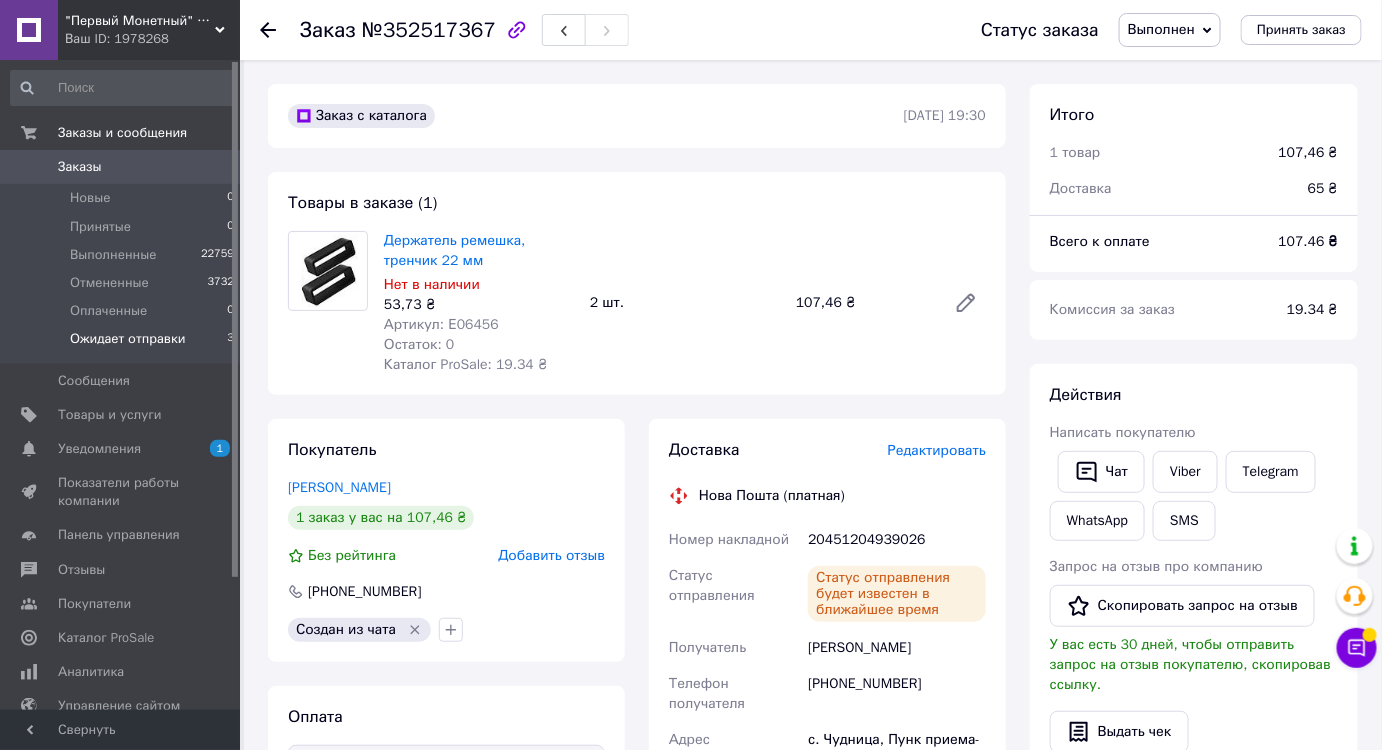click on "Ожидает отправки" at bounding box center (128, 339) 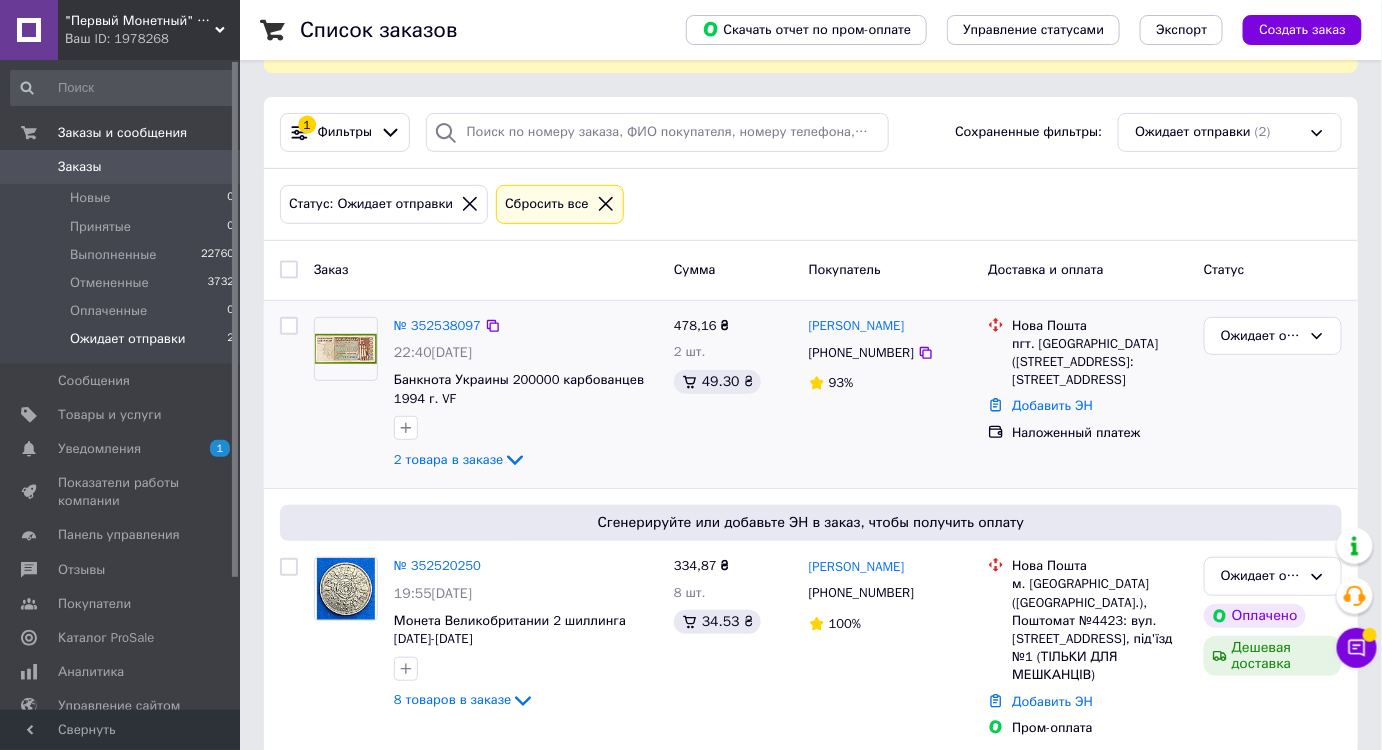 scroll, scrollTop: 153, scrollLeft: 0, axis: vertical 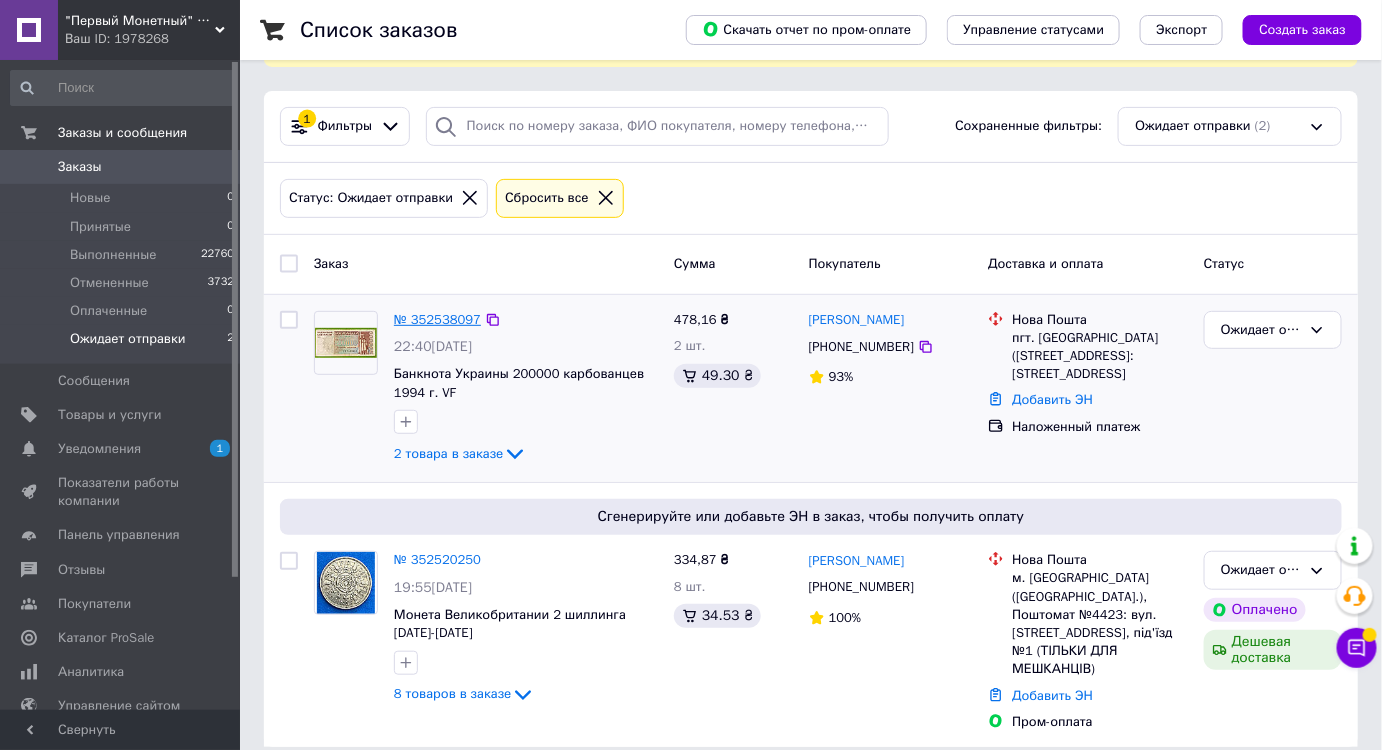 click on "№ 352538097" at bounding box center [437, 319] 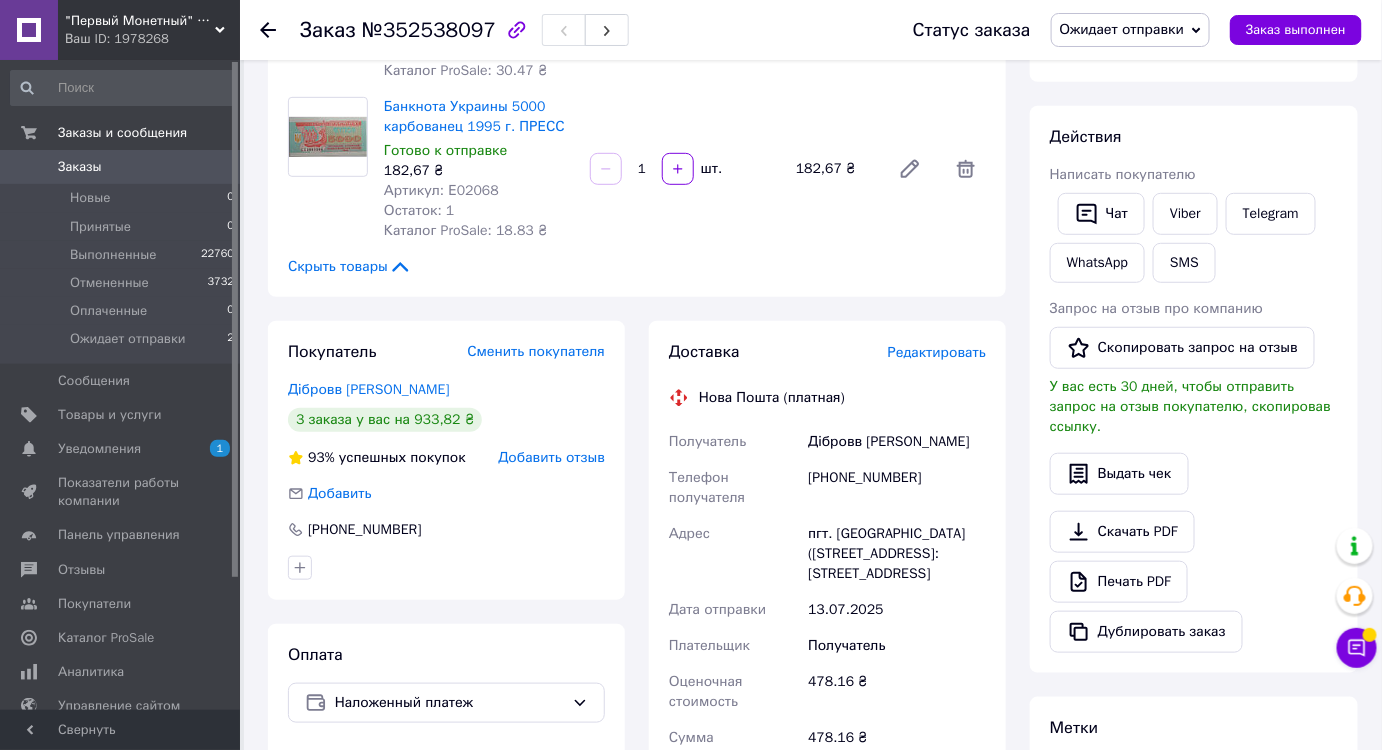 scroll, scrollTop: 335, scrollLeft: 0, axis: vertical 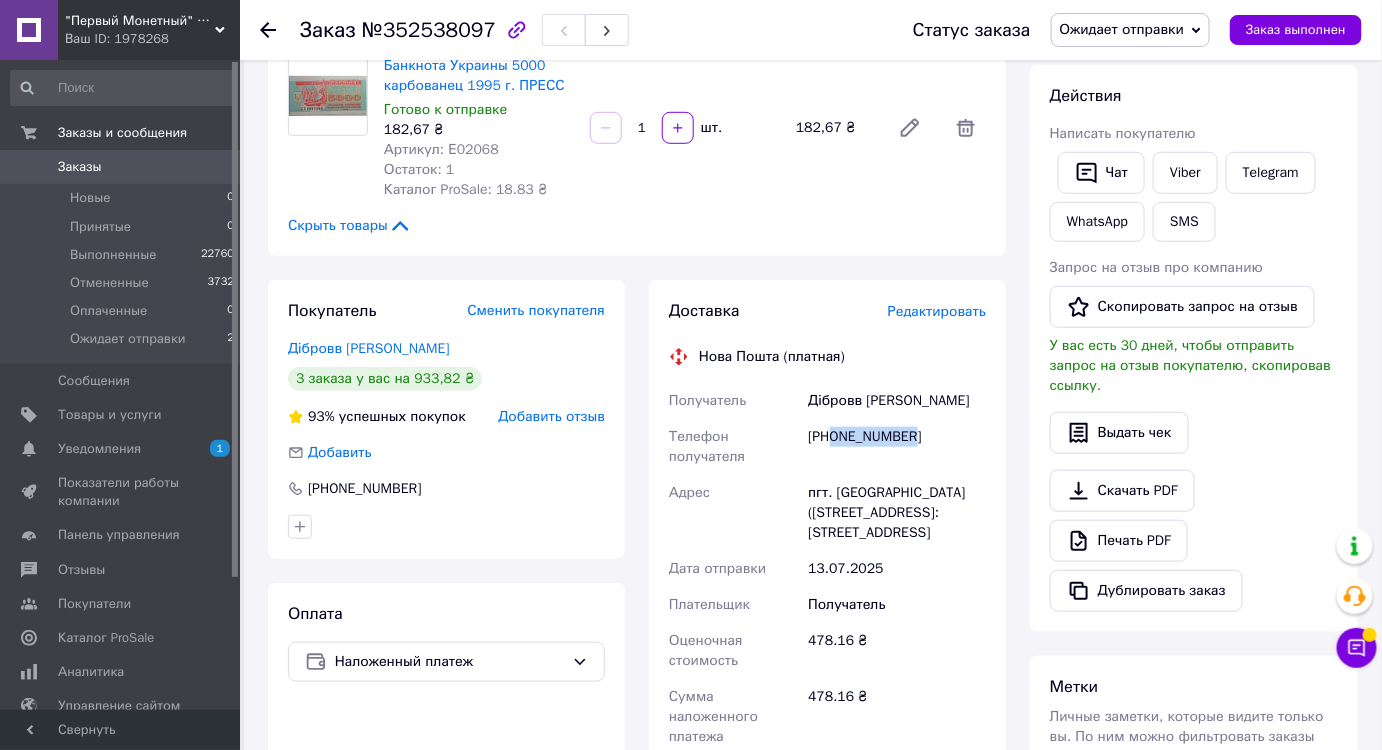 drag, startPoint x: 922, startPoint y: 430, endPoint x: 833, endPoint y: 433, distance: 89.050545 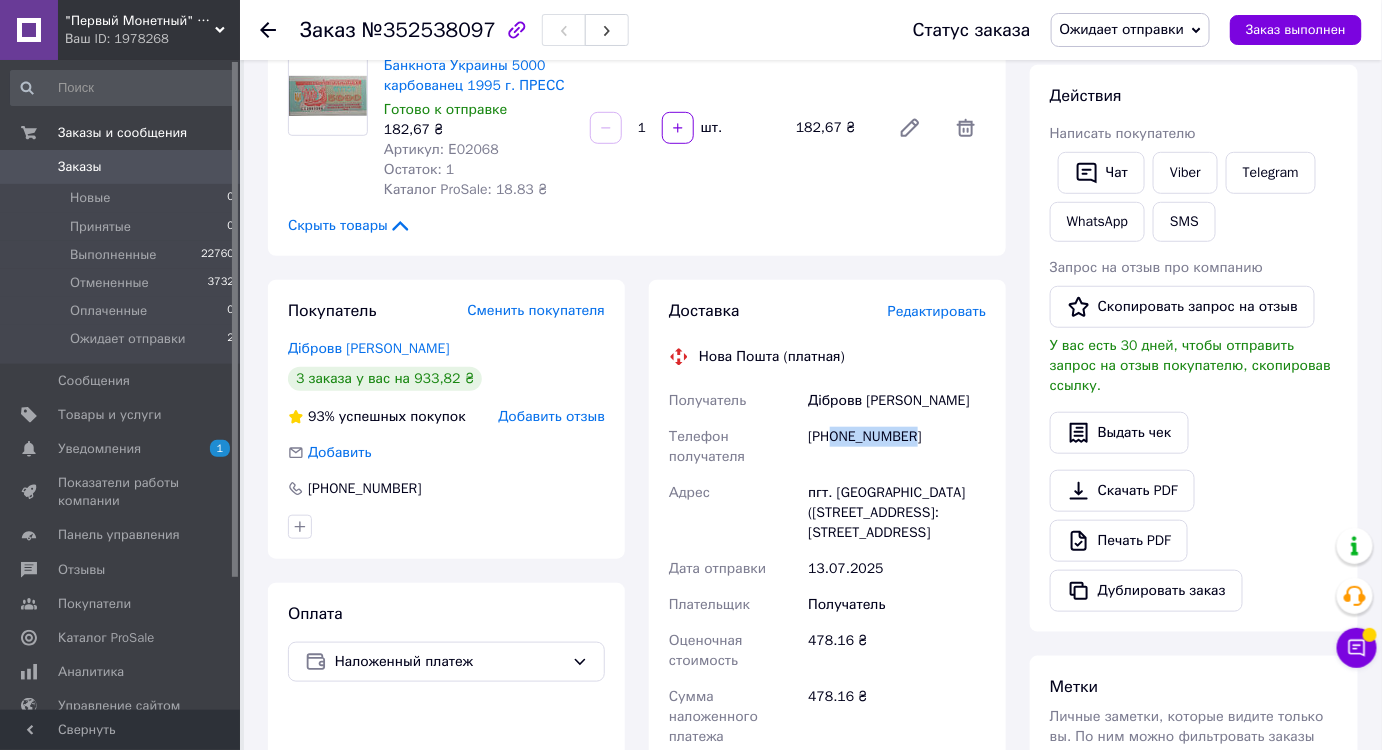 click on "[PHONE_NUMBER]" at bounding box center [897, 447] 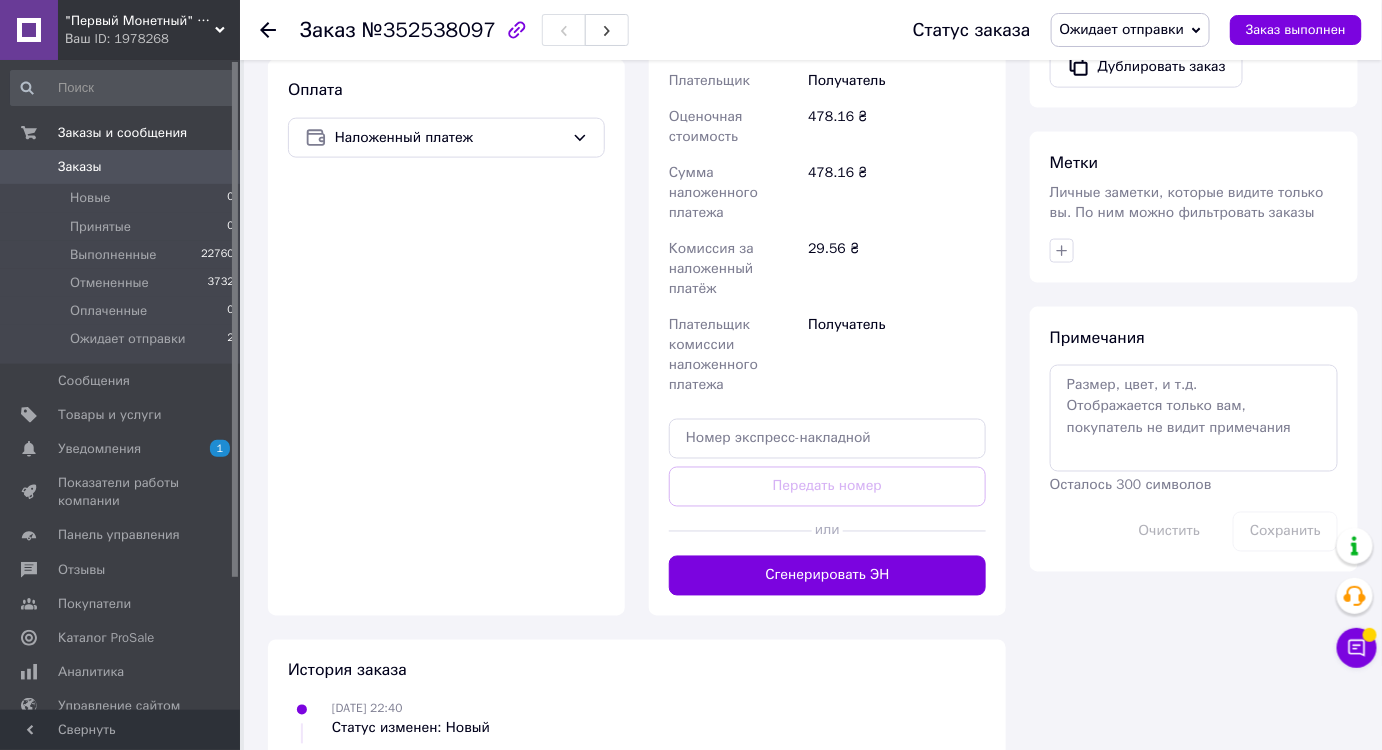 scroll, scrollTop: 909, scrollLeft: 0, axis: vertical 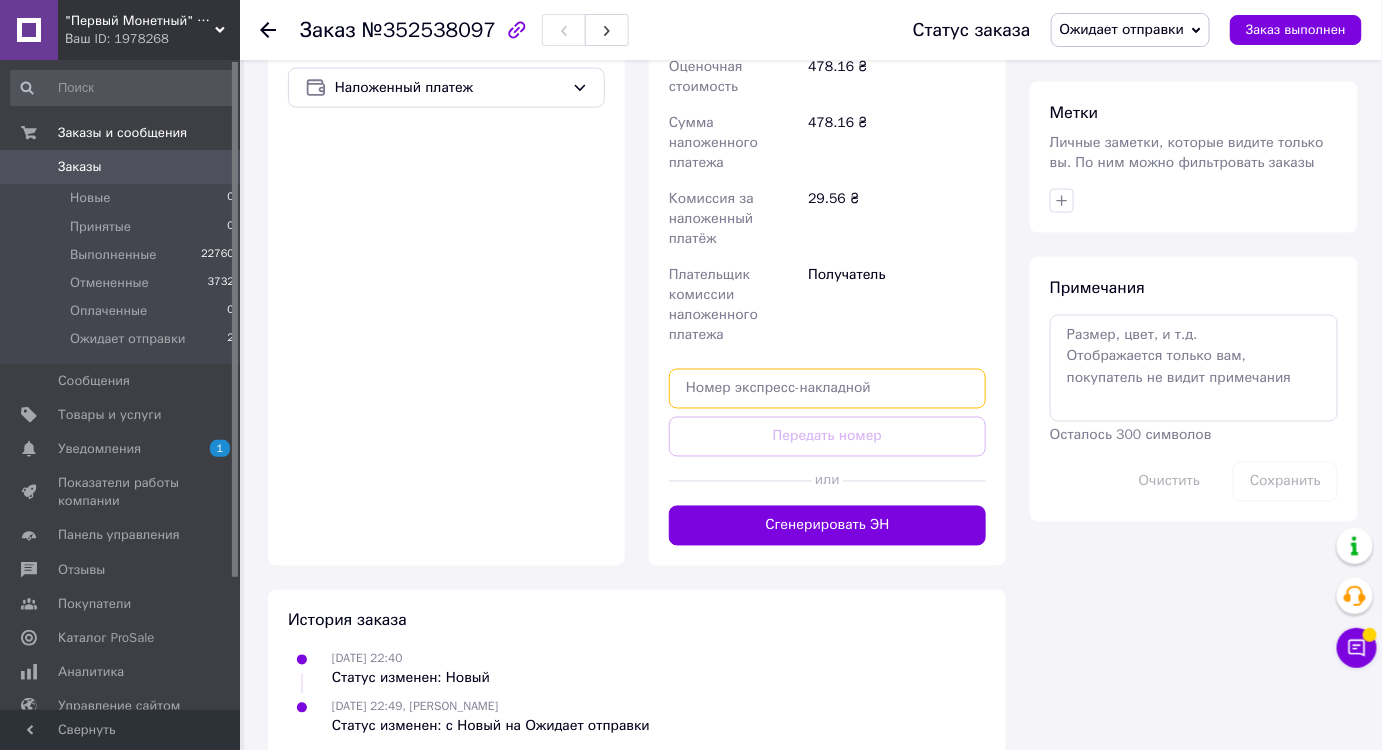 paste on "20451204939702" 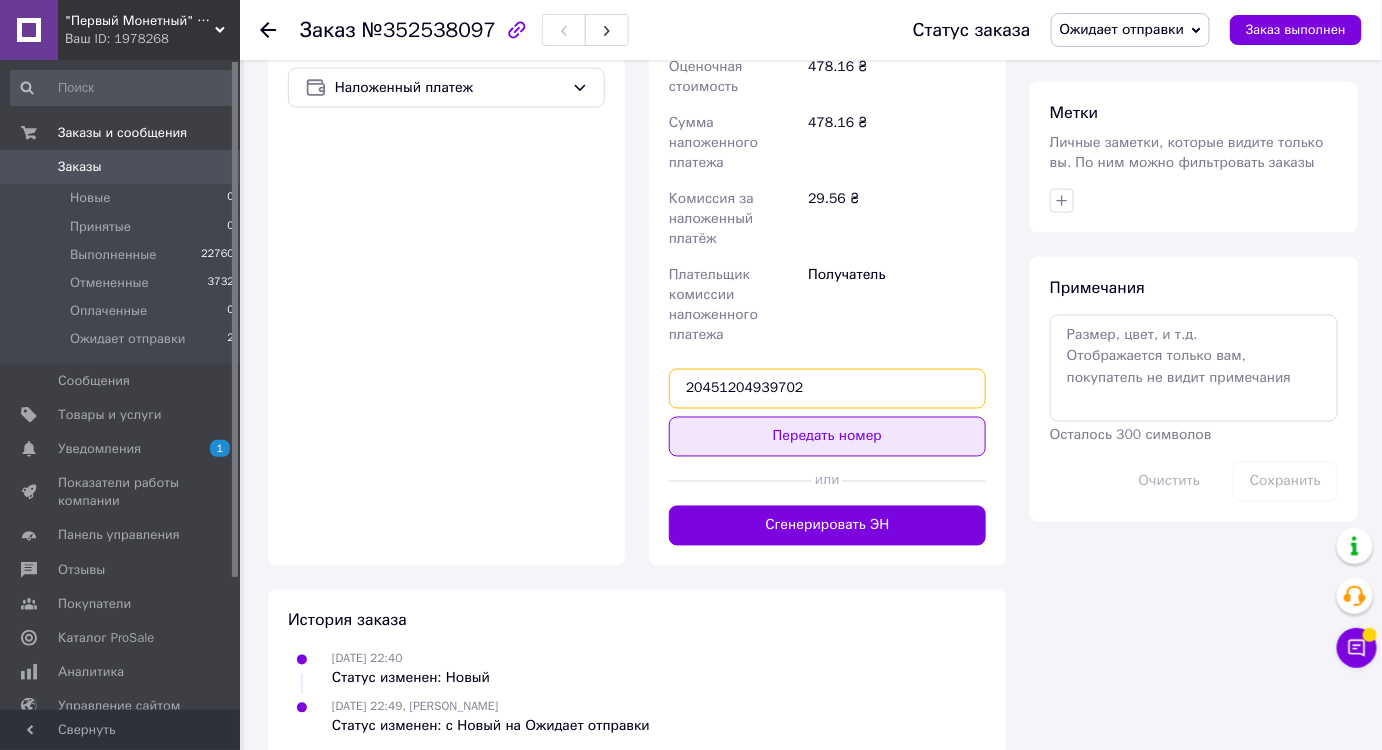 type on "20451204939702" 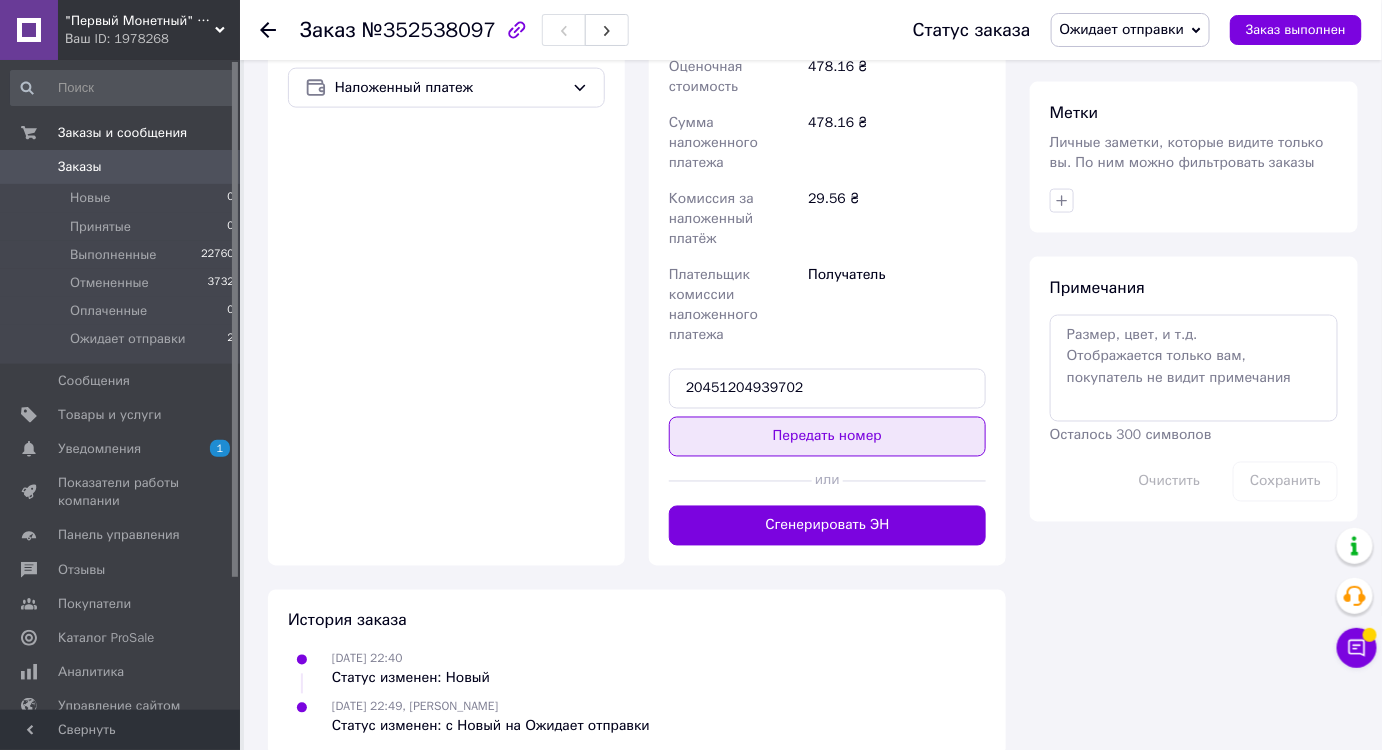 click on "Передать номер" at bounding box center [827, 437] 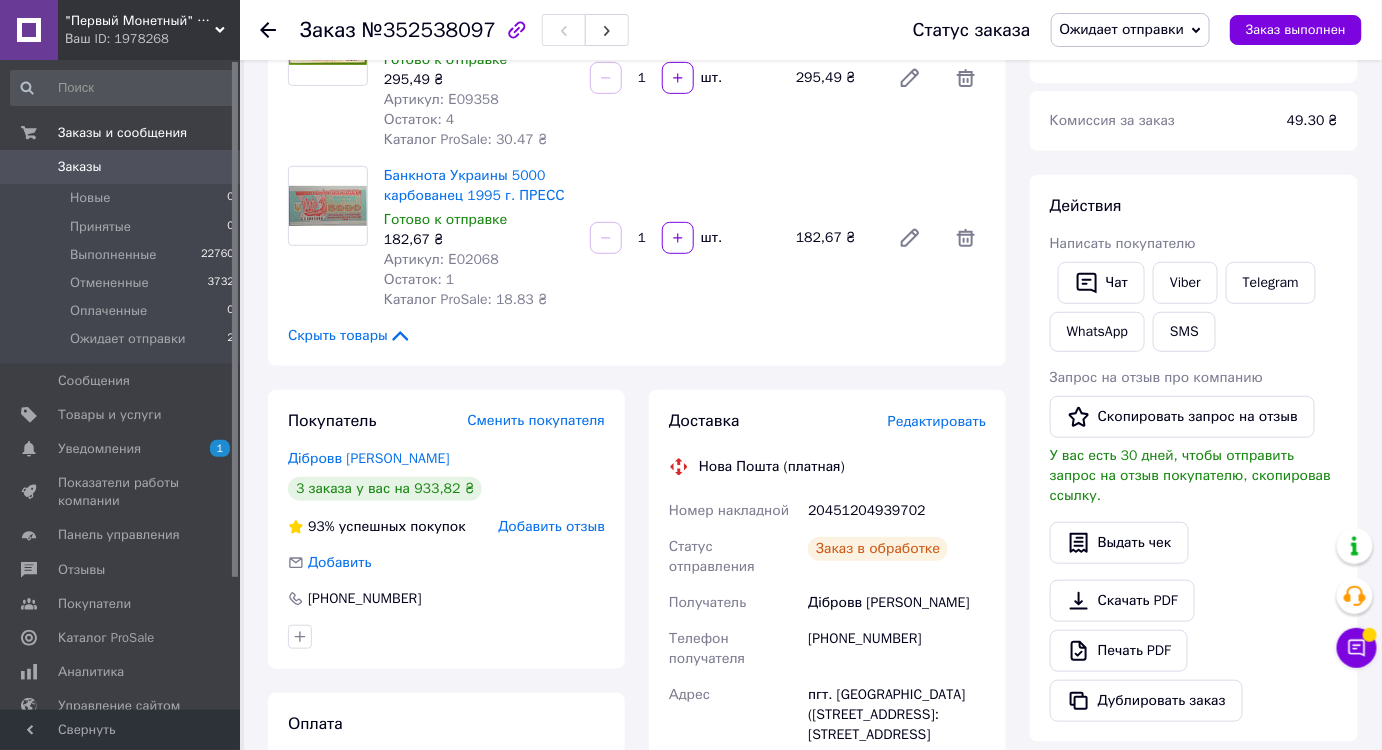 scroll, scrollTop: 0, scrollLeft: 0, axis: both 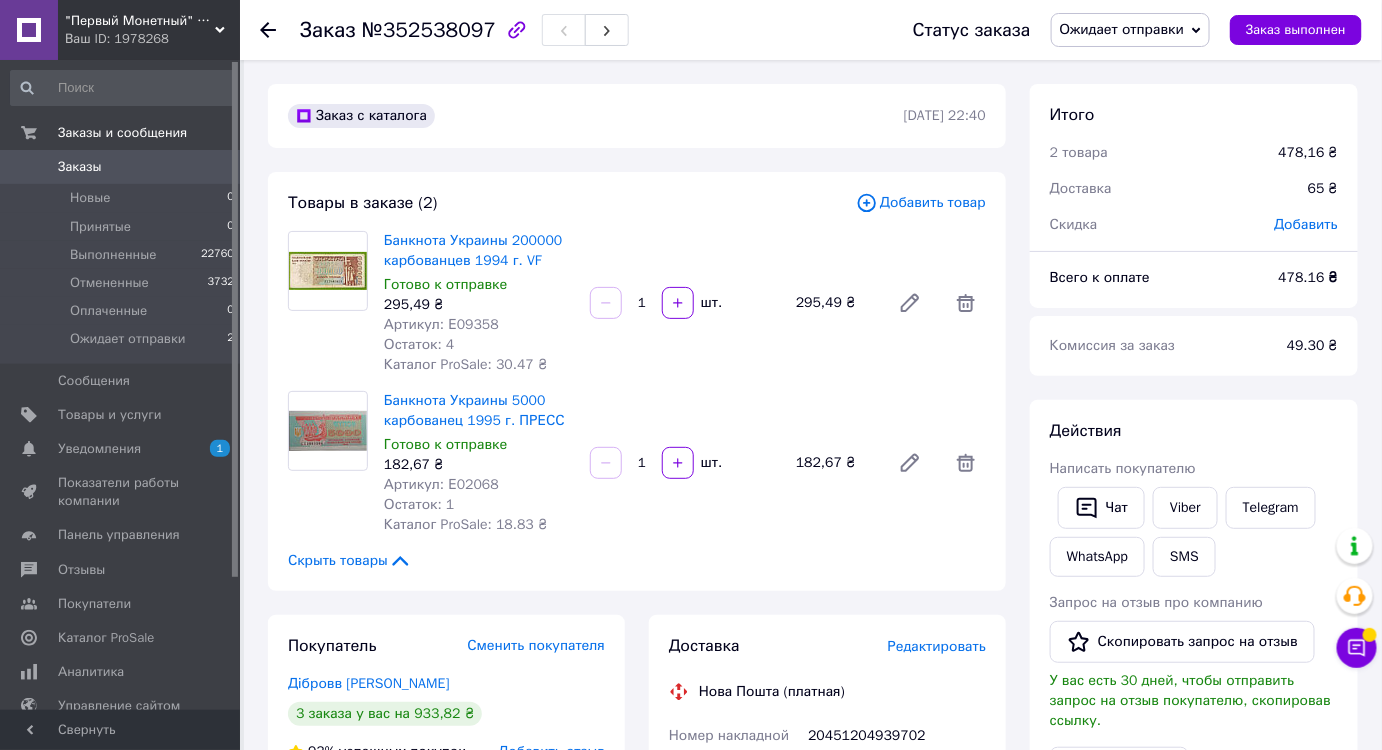 click on "Ожидает отправки" at bounding box center (1122, 29) 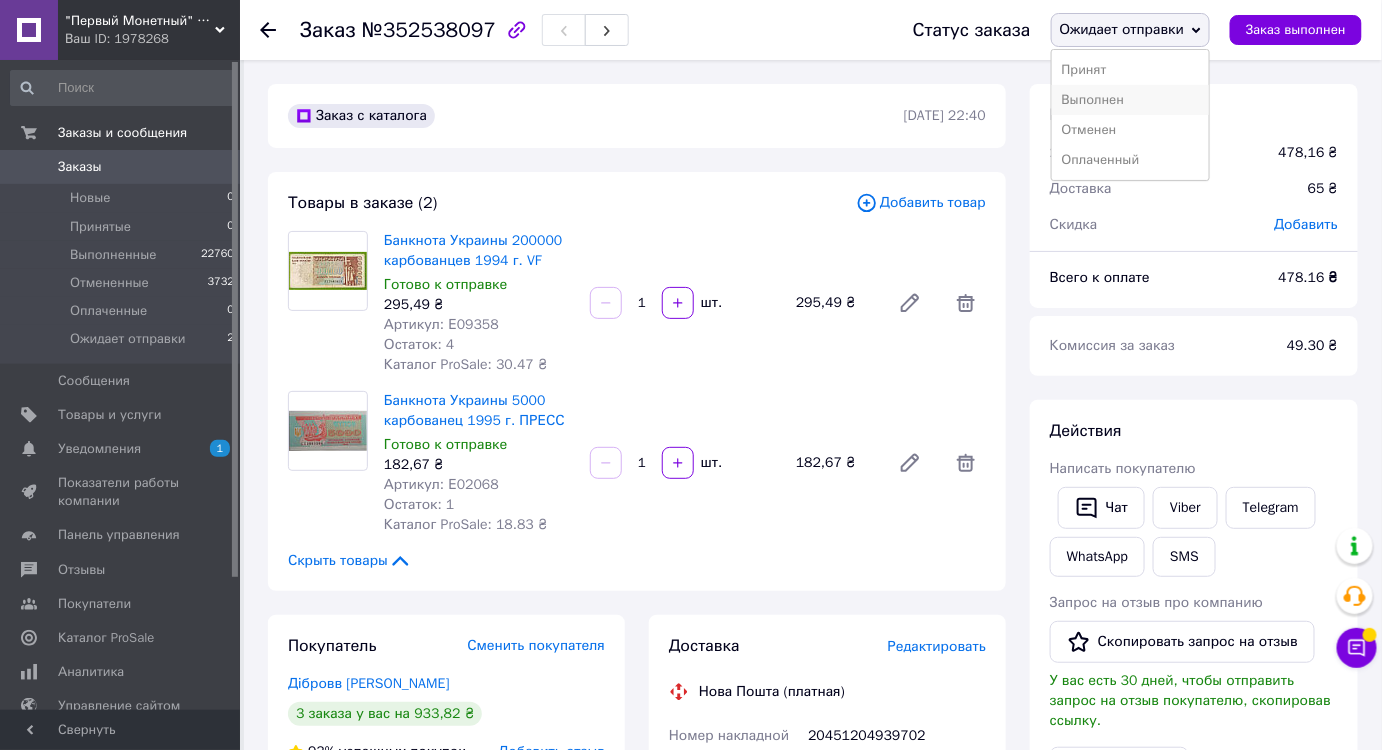 click on "Выполнен" at bounding box center [1131, 100] 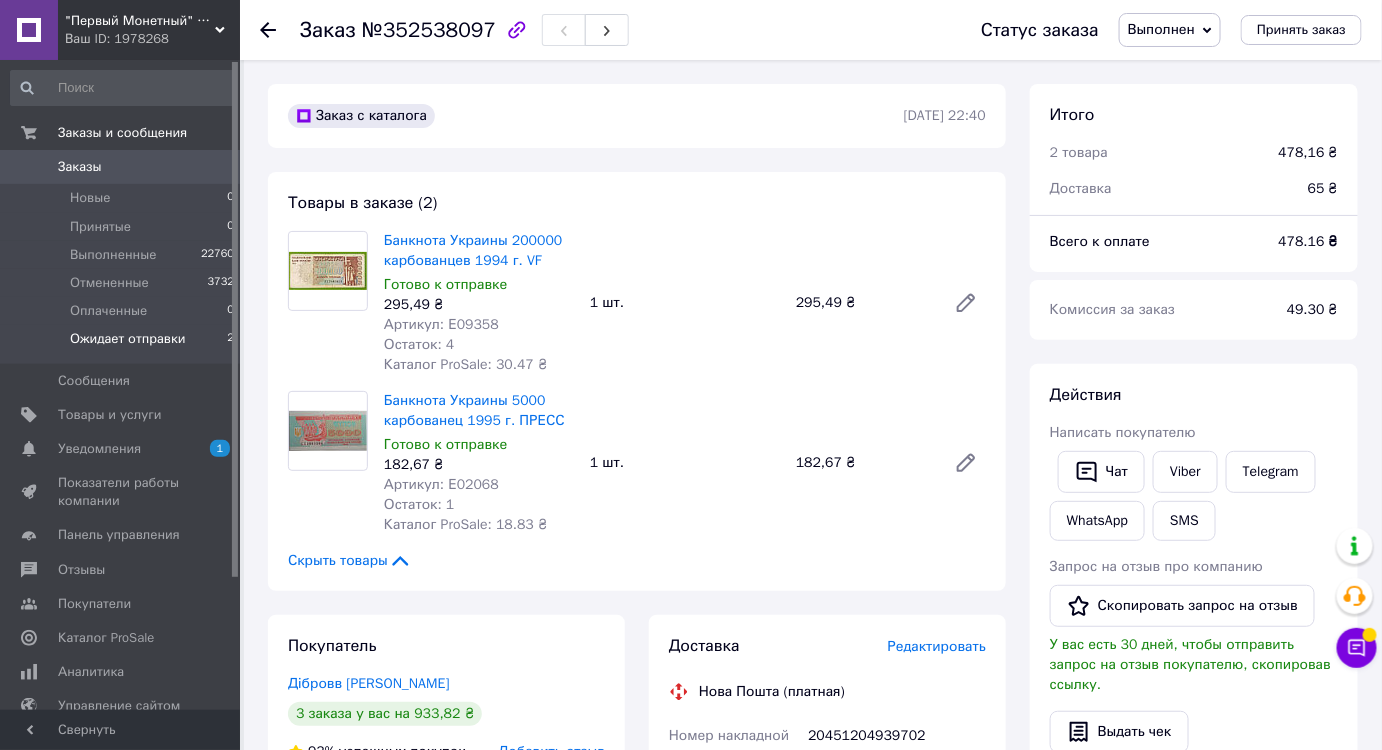 click on "Ожидает отправки 2" at bounding box center (123, 344) 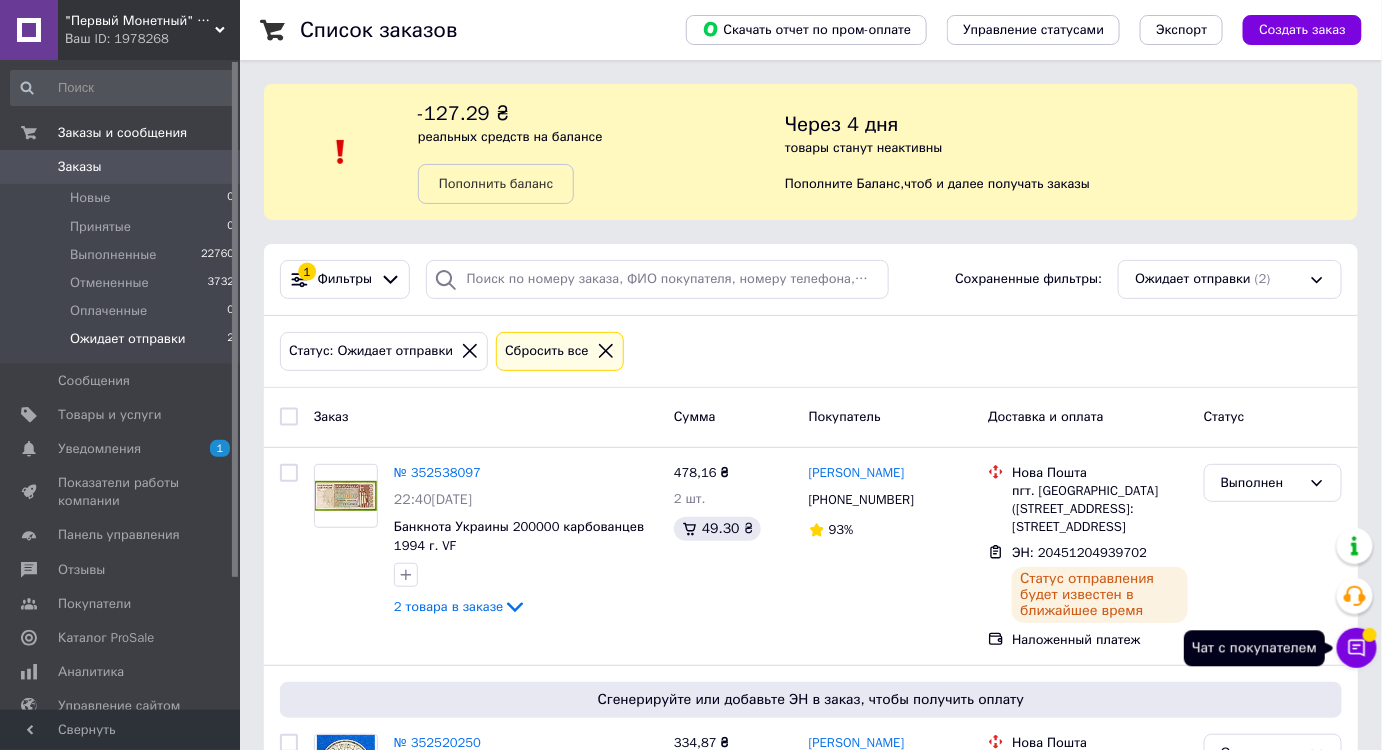 click 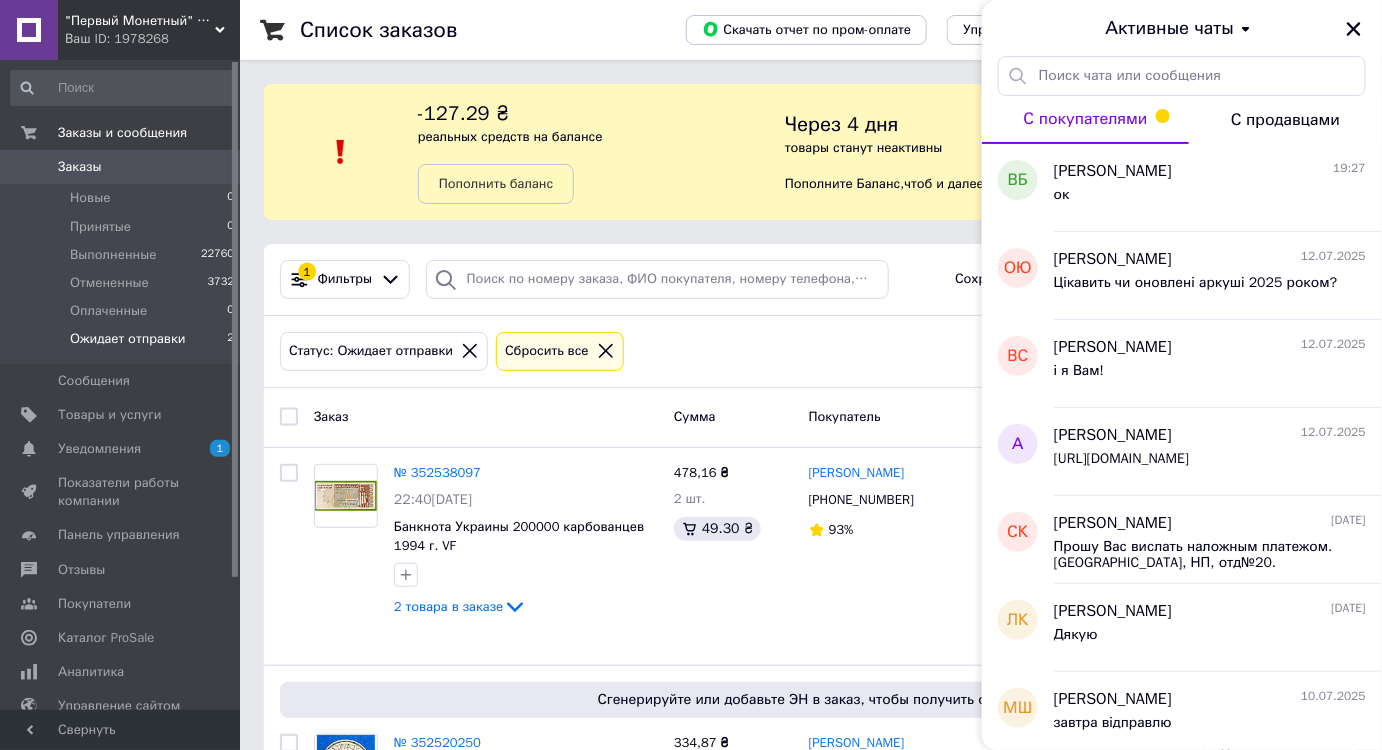 click on "С покупателями" at bounding box center (1086, 119) 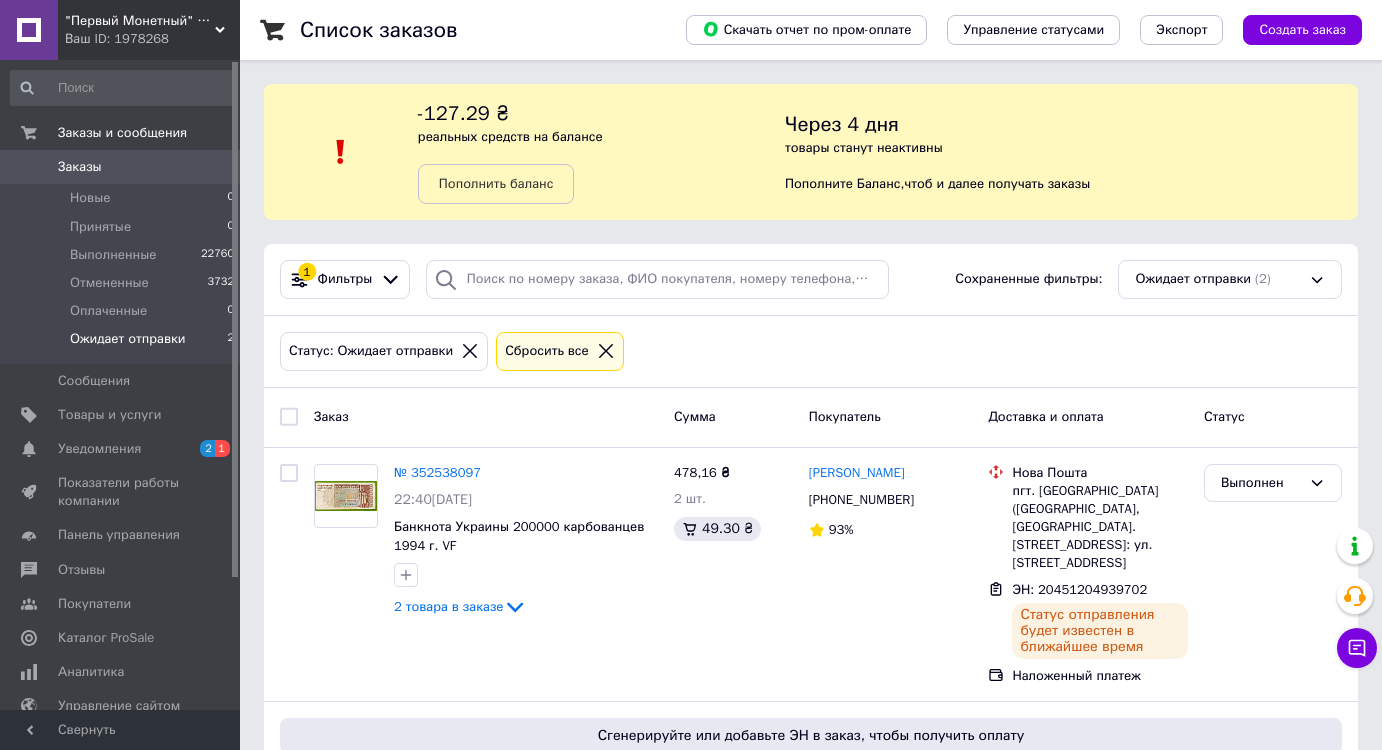 scroll, scrollTop: 0, scrollLeft: 0, axis: both 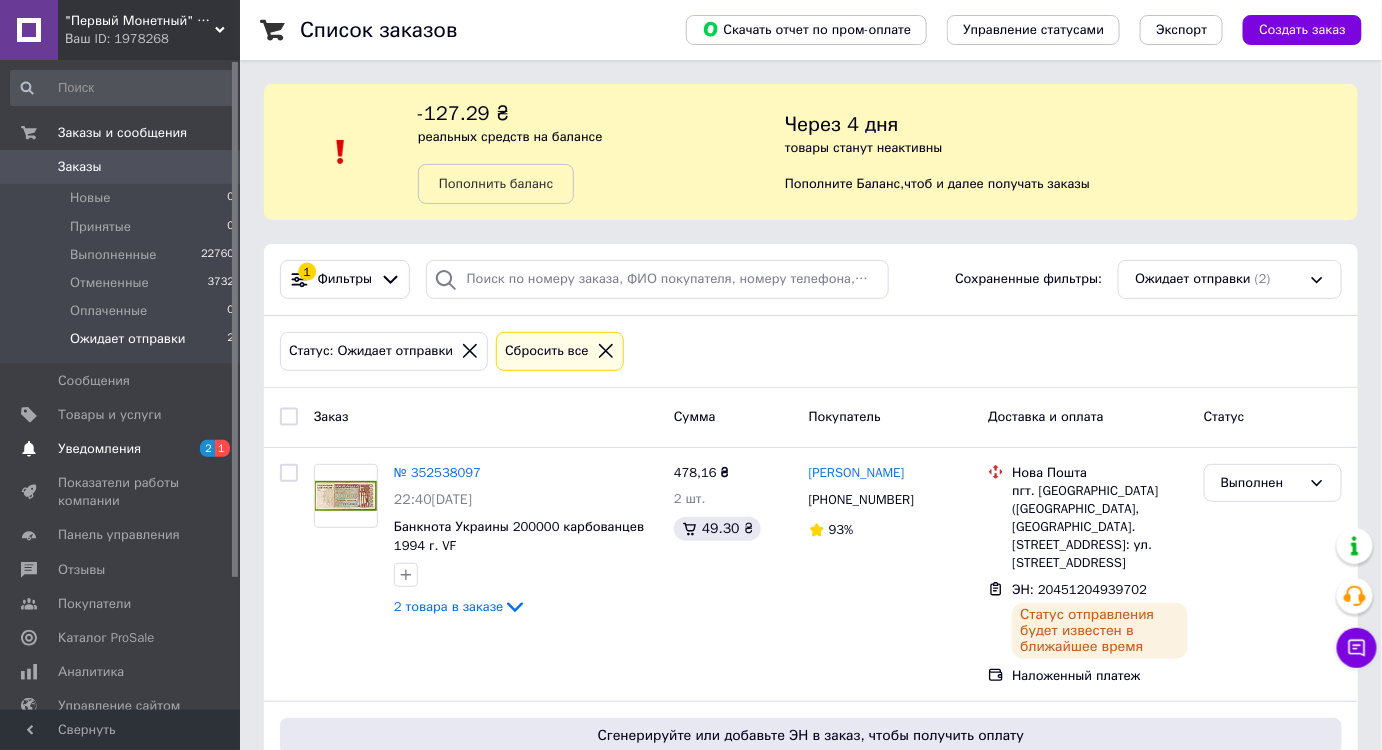 click on "Уведомления" at bounding box center (121, 449) 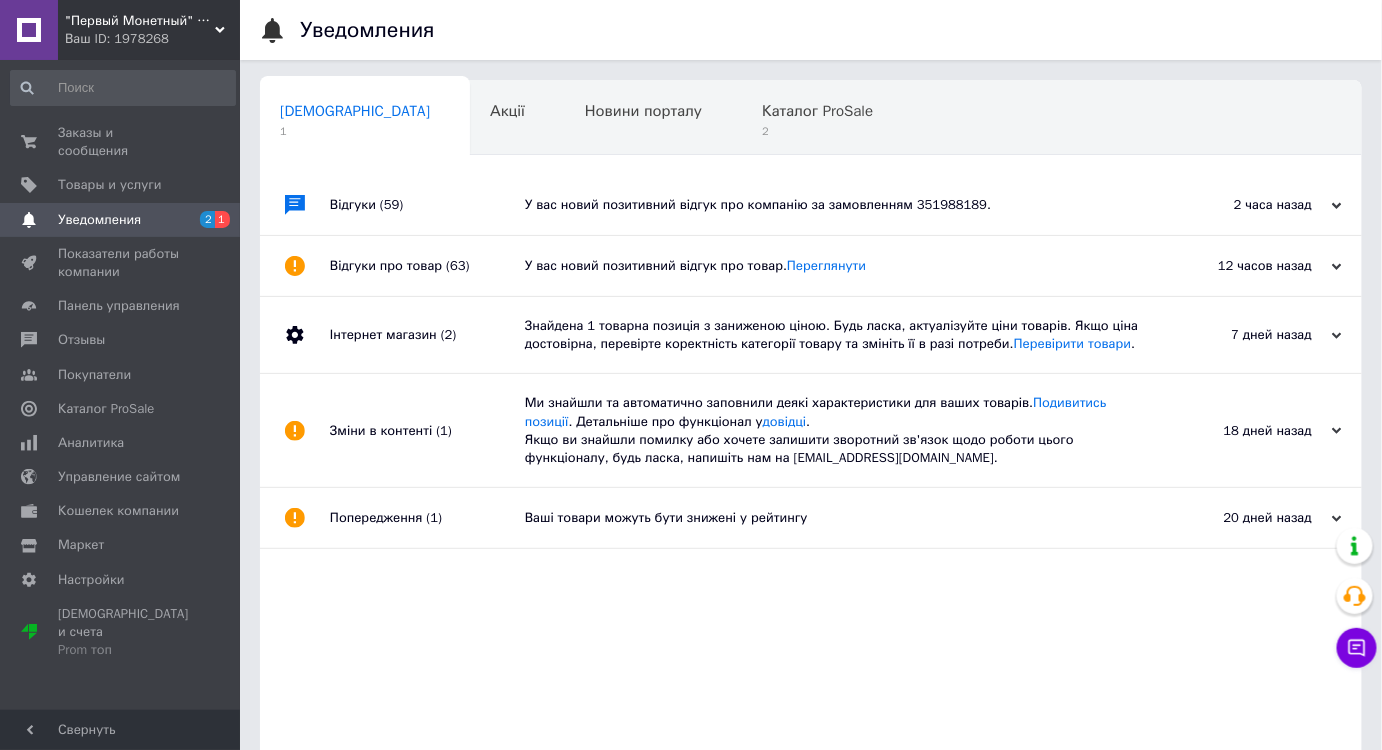 click on "У вас новий позитивний відгук про компанію за замовленням 351988189." at bounding box center [833, 205] 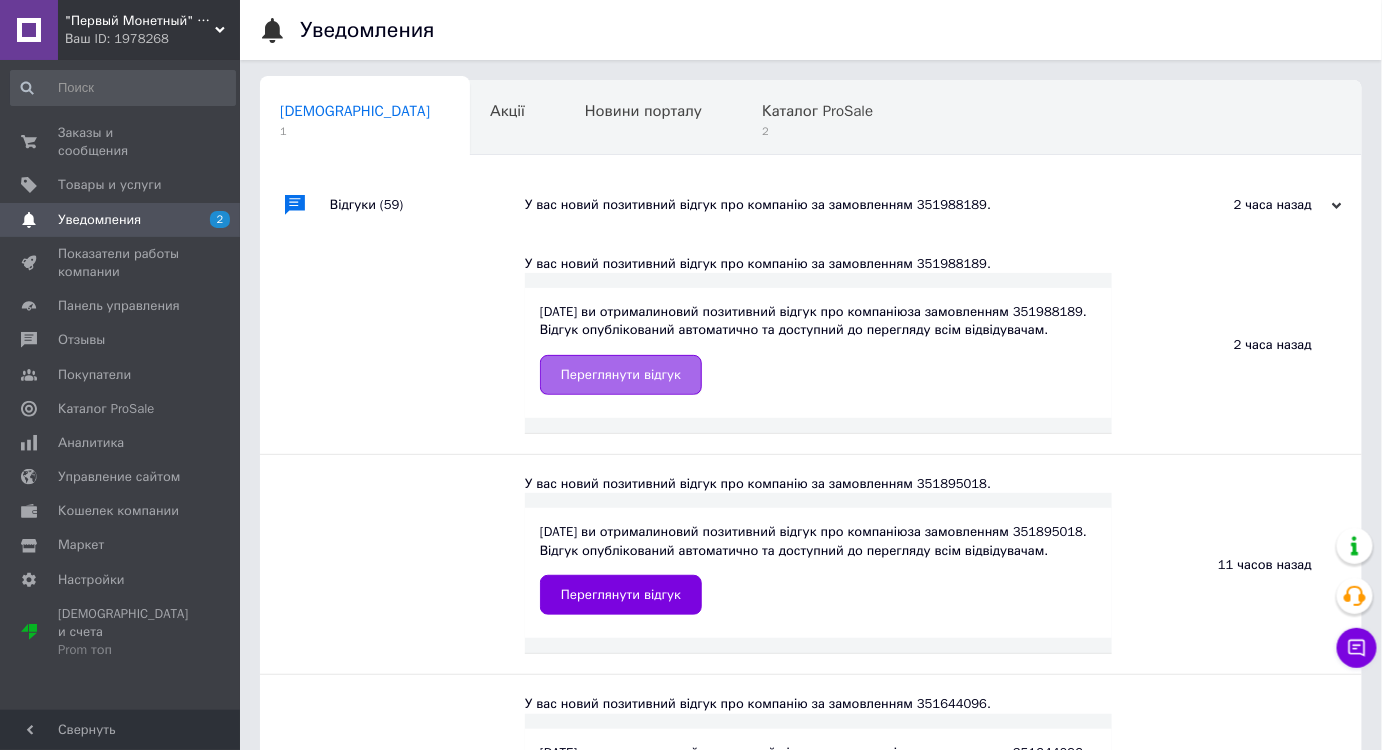 click on "Переглянути відгук" at bounding box center [621, 375] 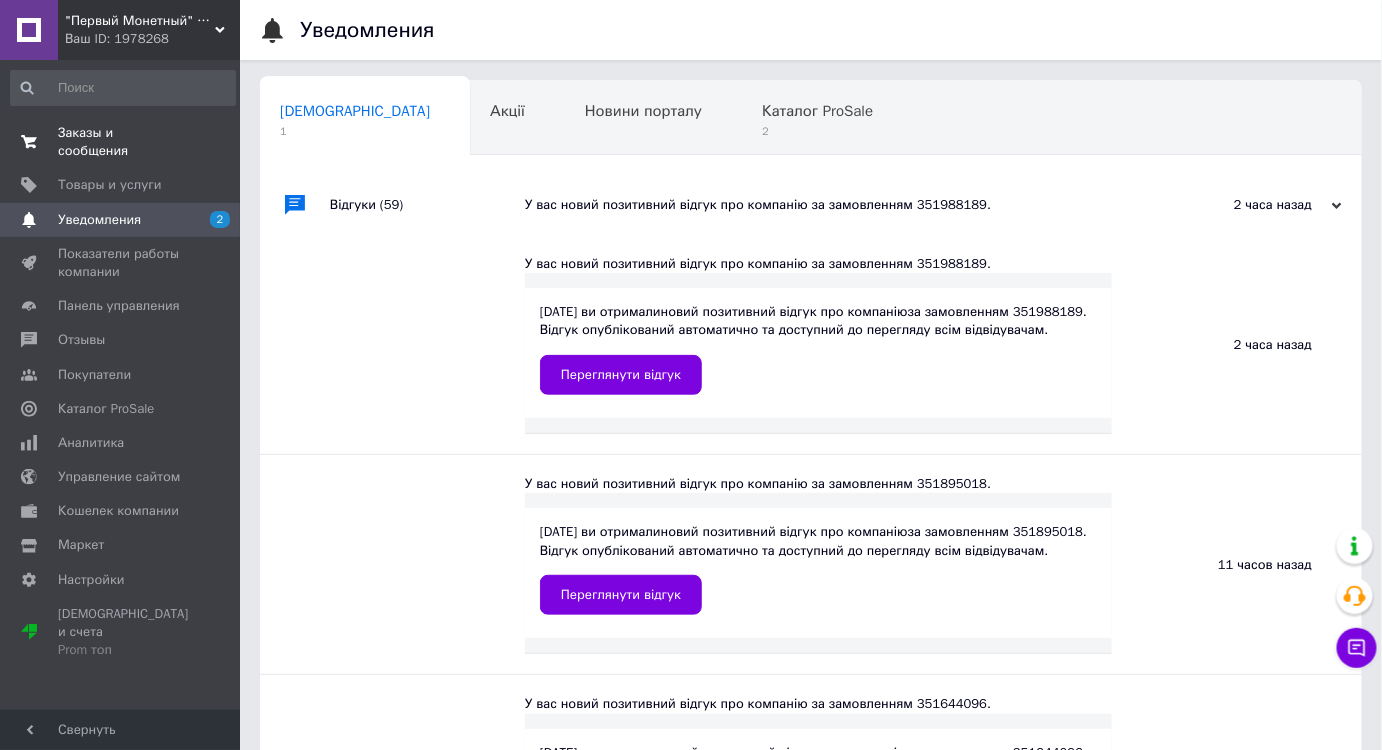 click on "Заказы и сообщения" at bounding box center [121, 142] 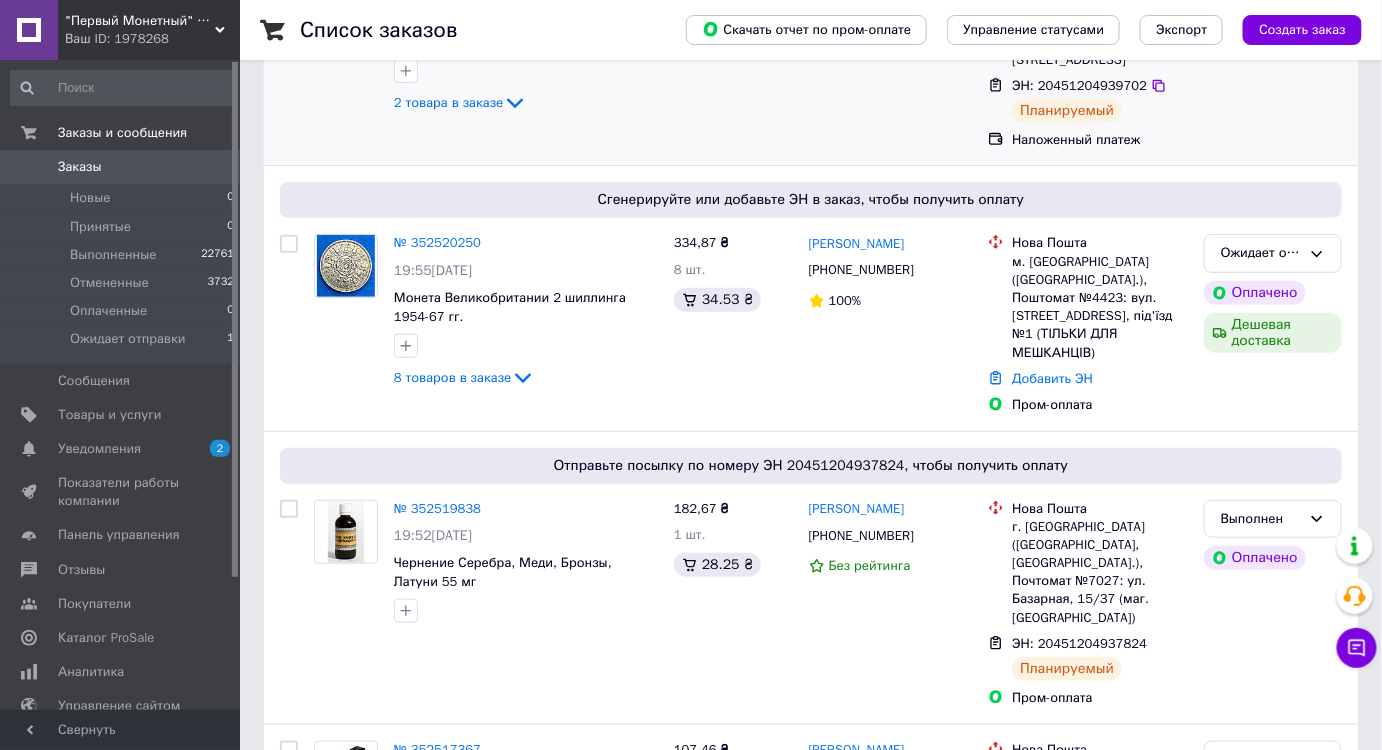 scroll, scrollTop: 272, scrollLeft: 0, axis: vertical 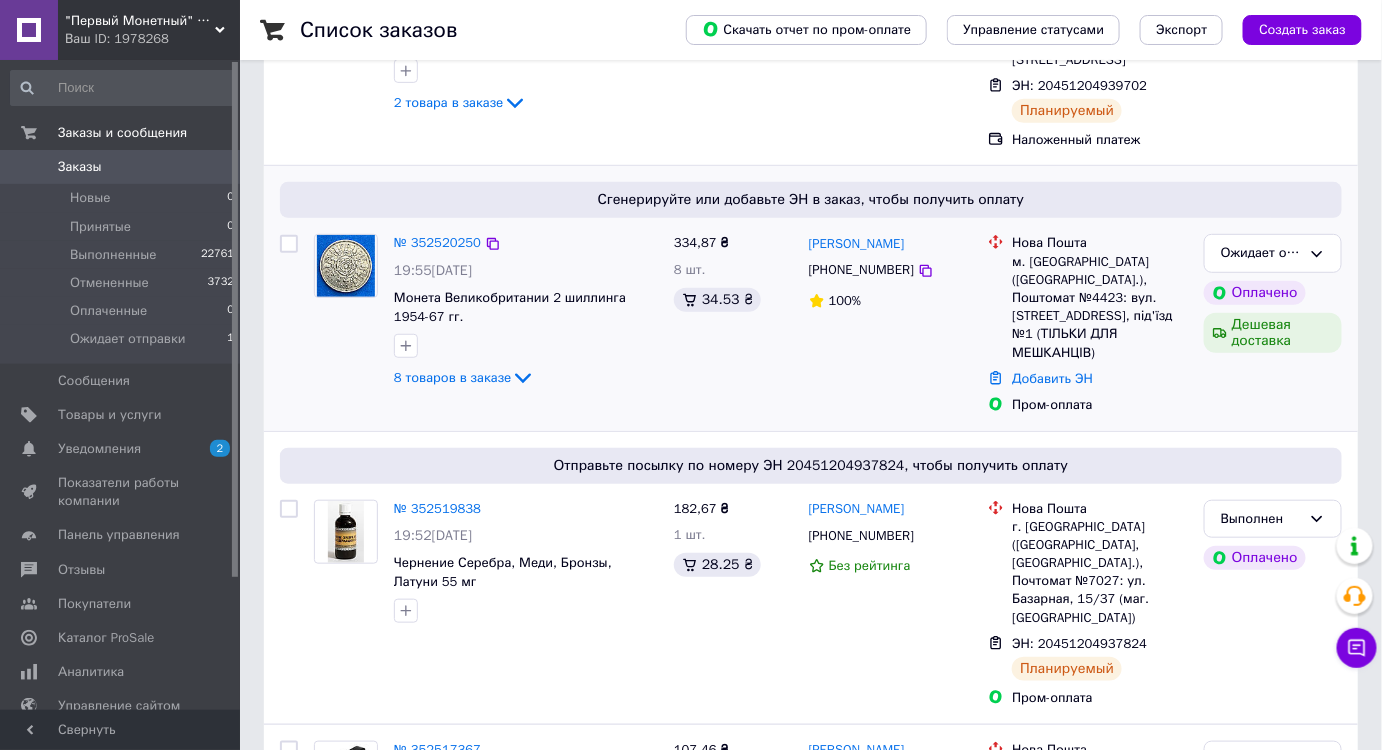 click on "№ 352520250" at bounding box center (437, 243) 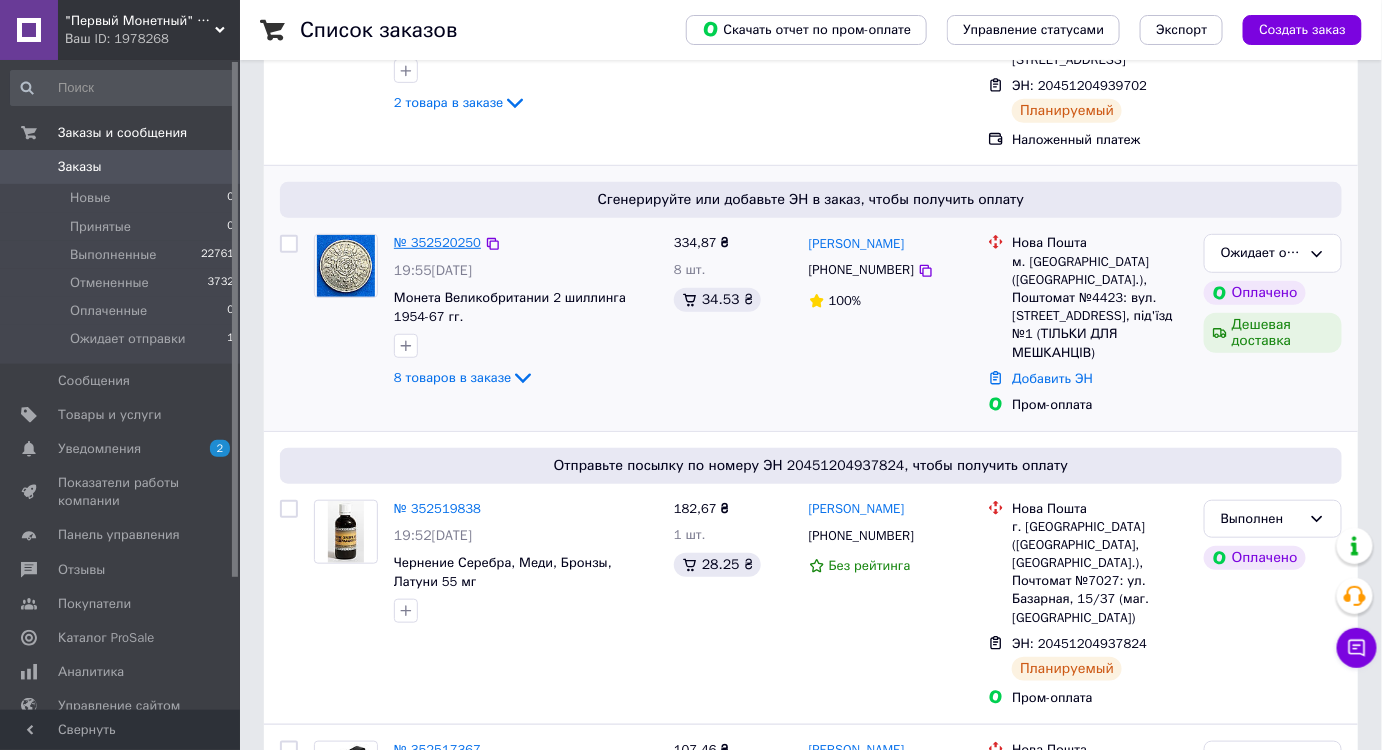 click on "№ 352520250" at bounding box center (437, 242) 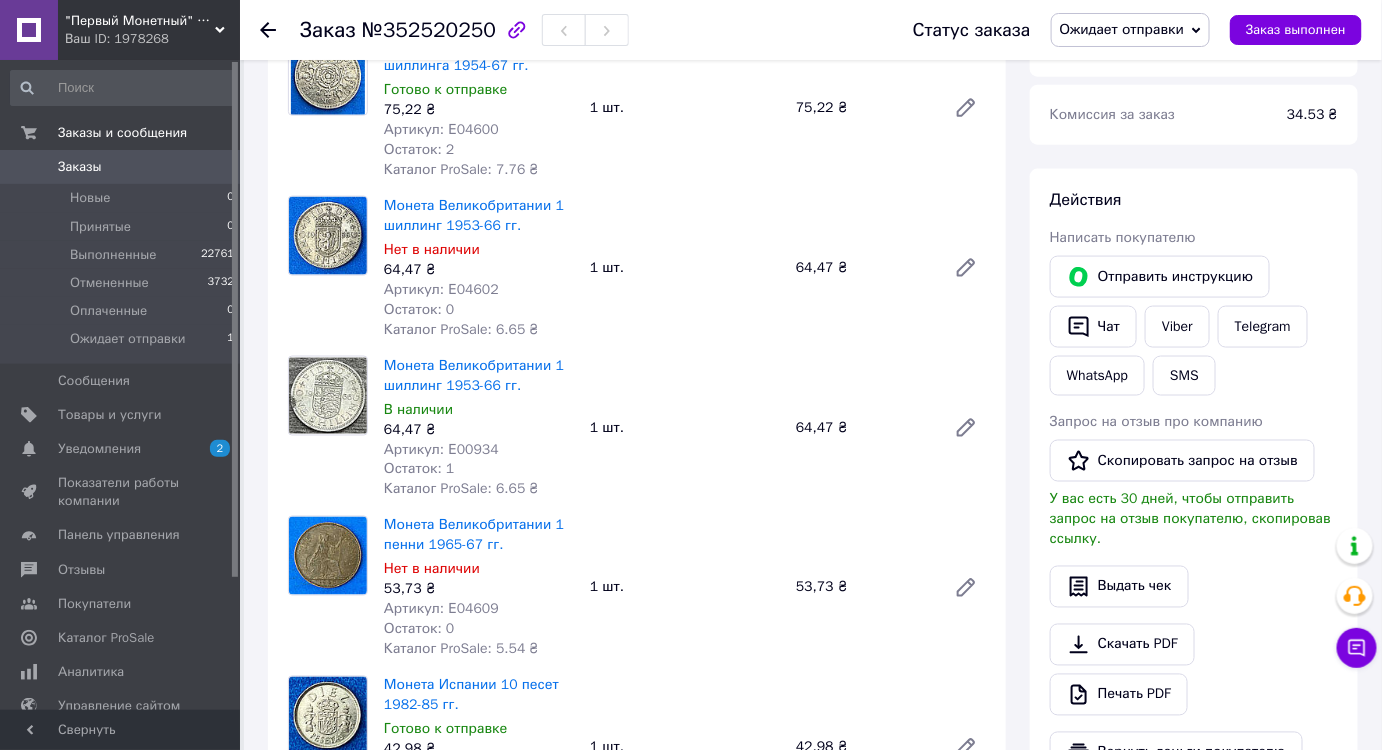 scroll, scrollTop: 636, scrollLeft: 0, axis: vertical 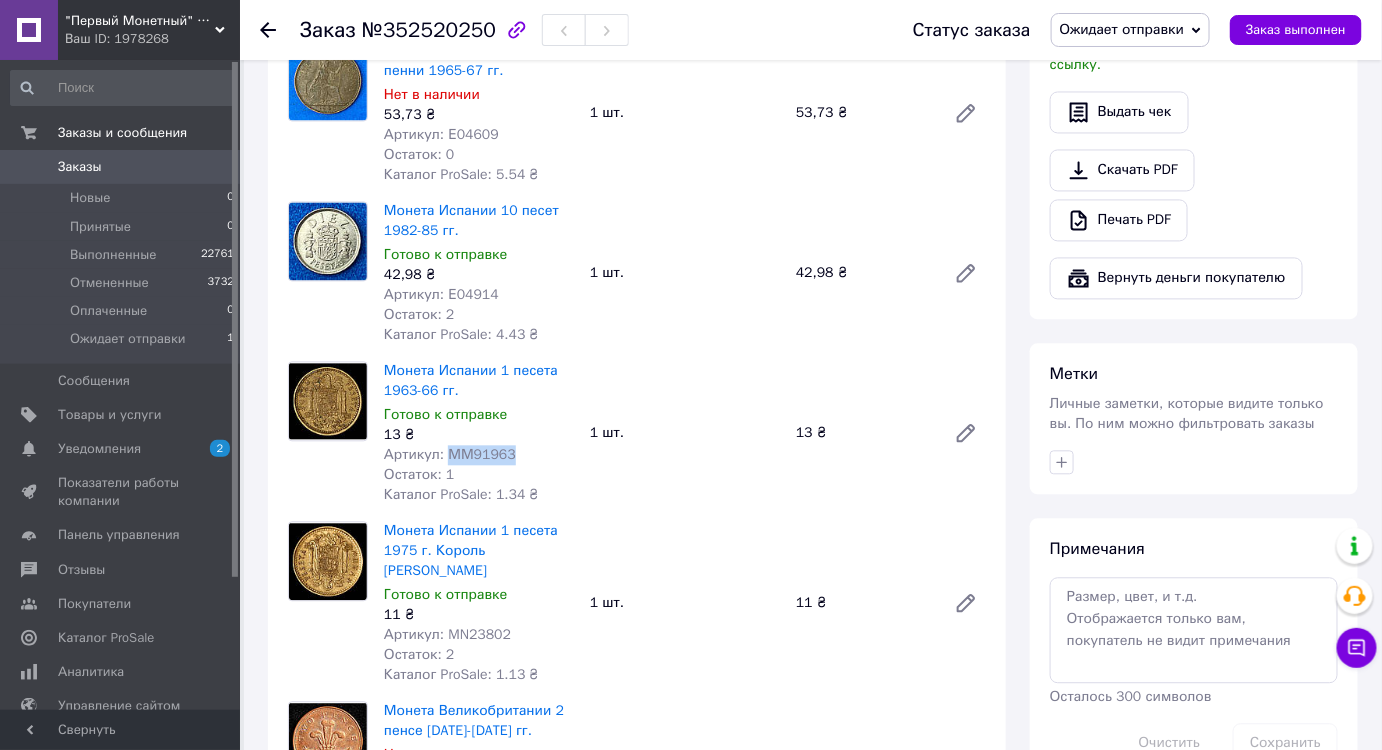 drag, startPoint x: 509, startPoint y: 455, endPoint x: 448, endPoint y: 456, distance: 61.008198 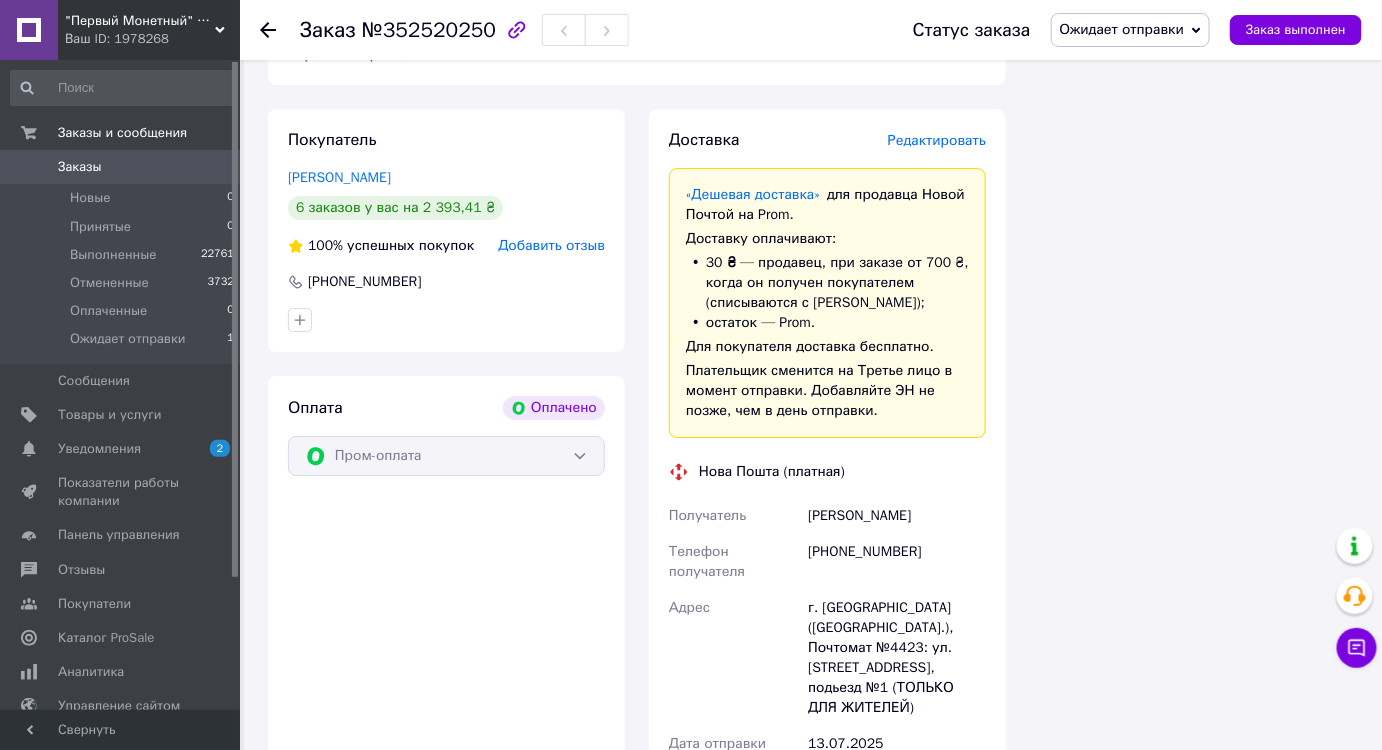 scroll, scrollTop: 2090, scrollLeft: 0, axis: vertical 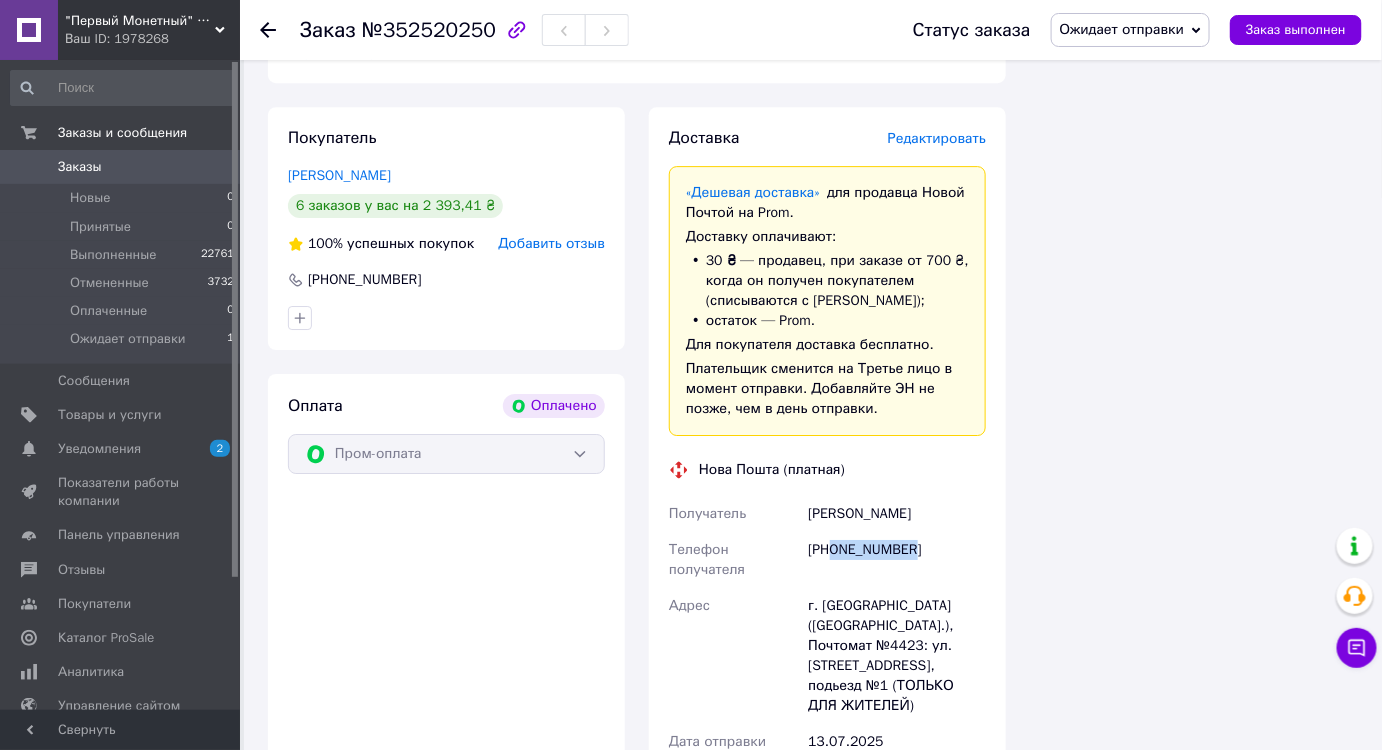 drag, startPoint x: 869, startPoint y: 528, endPoint x: 832, endPoint y: 531, distance: 37.12142 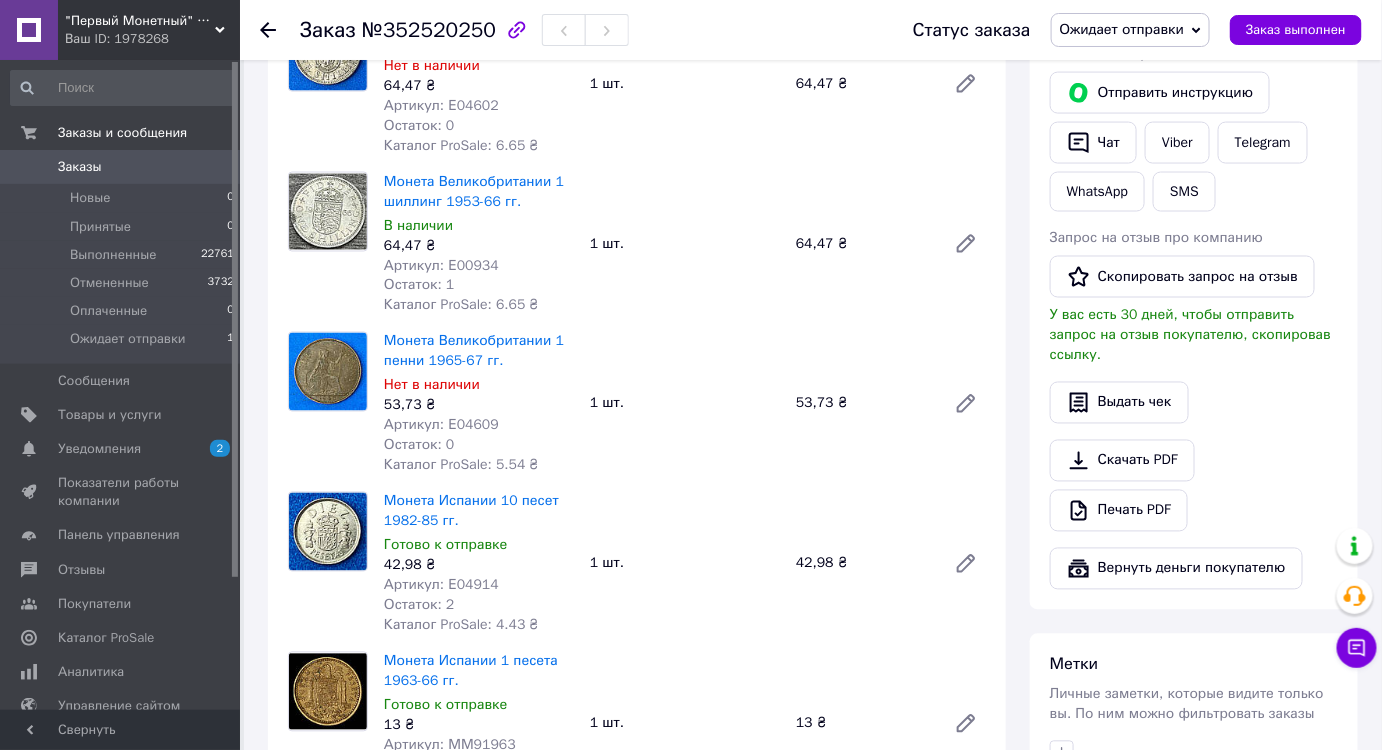 scroll, scrollTop: 727, scrollLeft: 0, axis: vertical 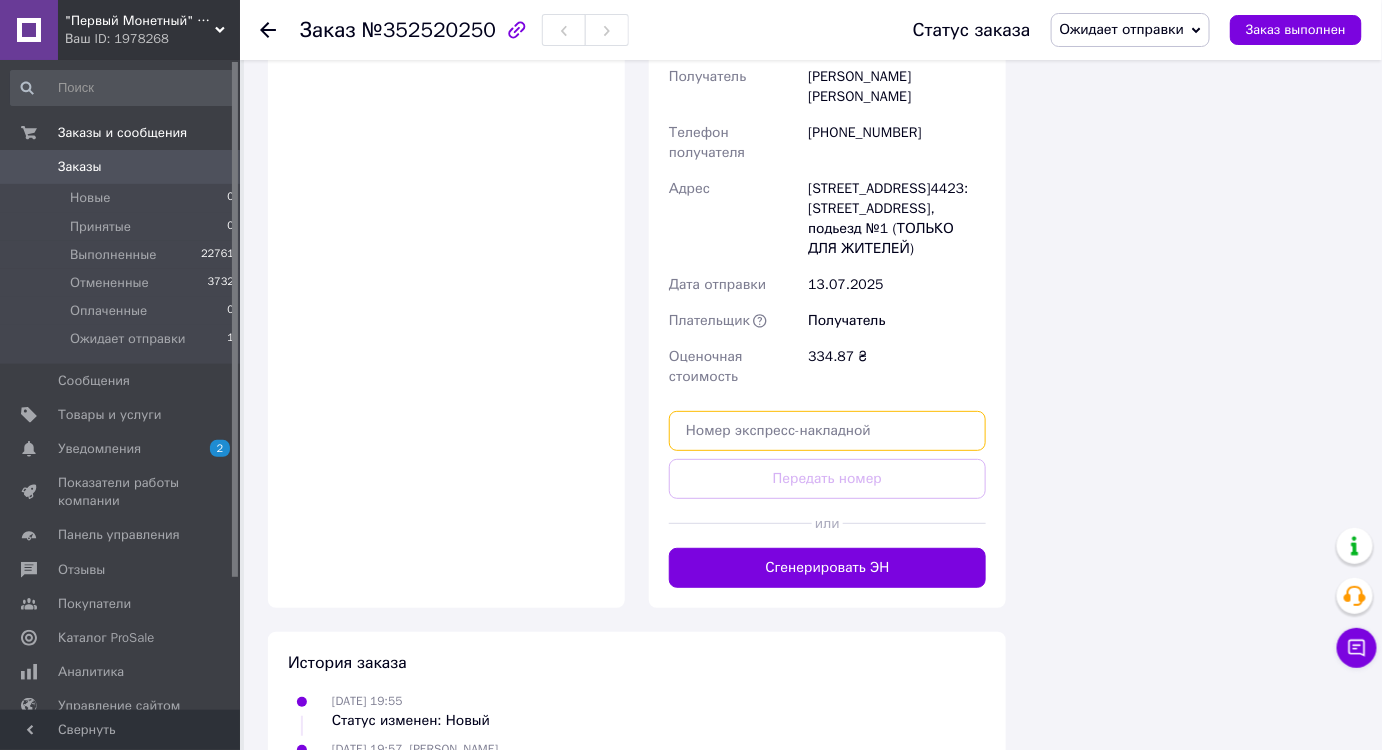 paste on "20451204945163" 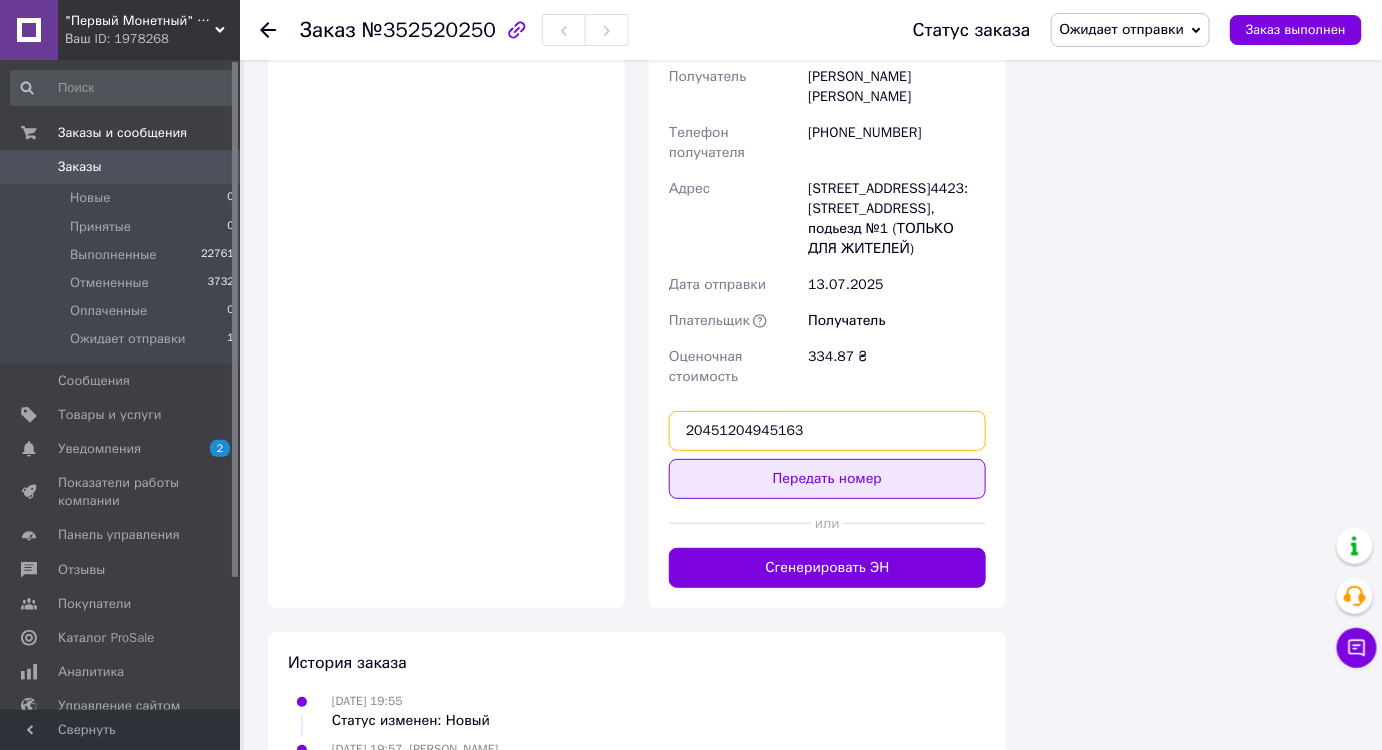 type on "20451204945163" 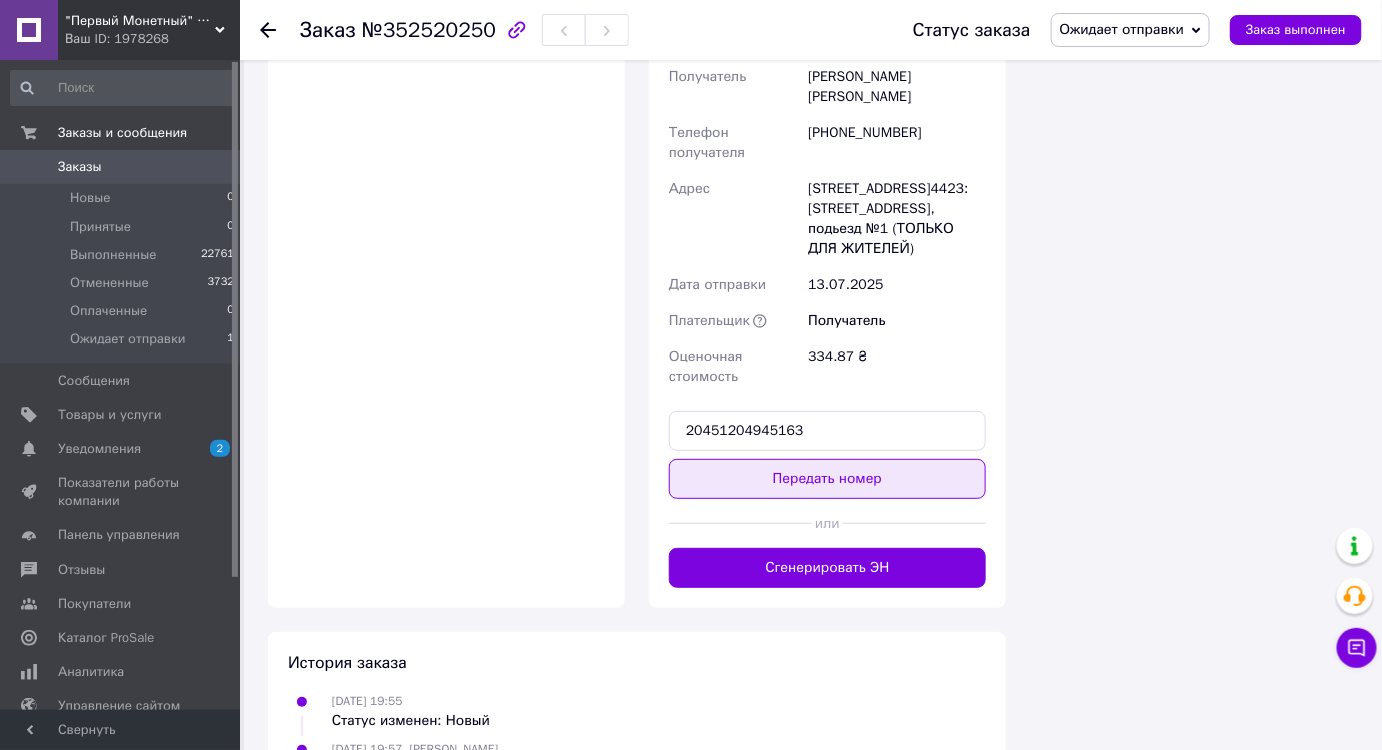 click on "Передать номер" at bounding box center [827, 479] 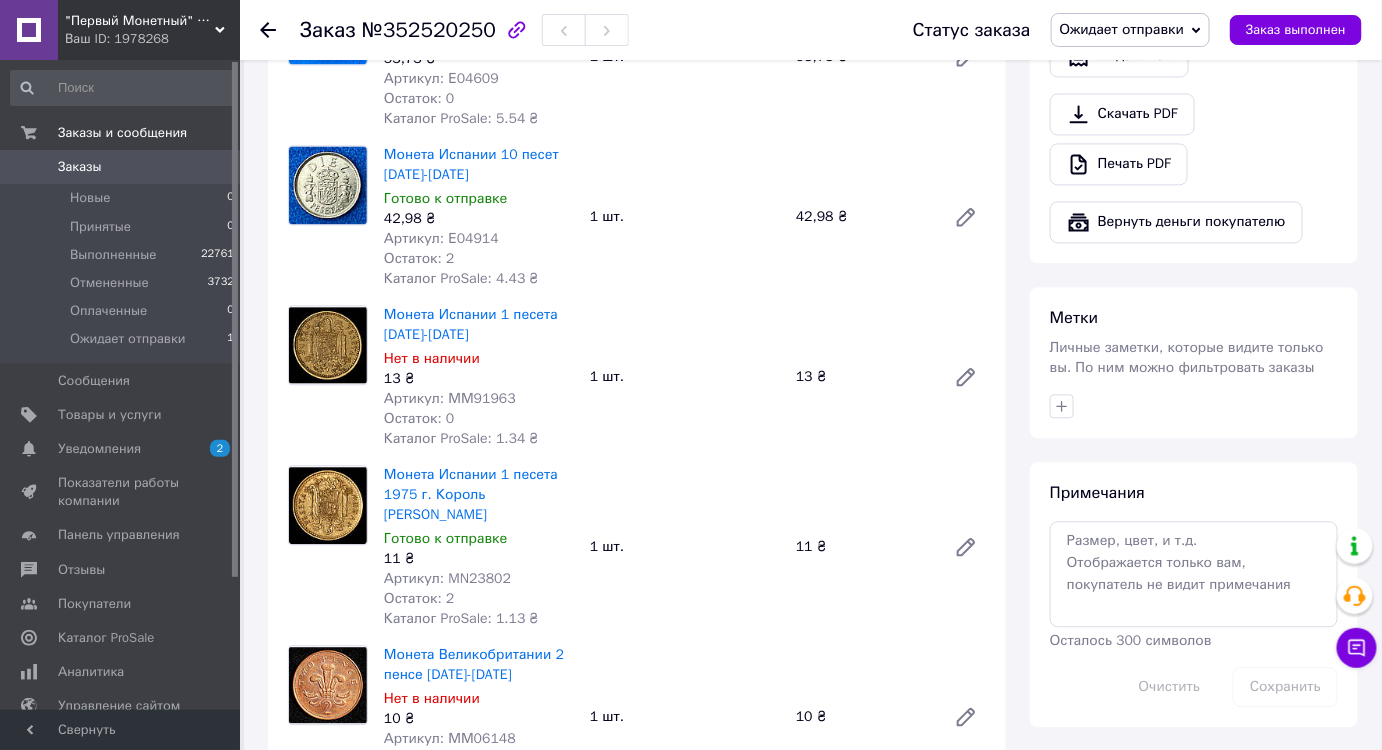 scroll, scrollTop: 1254, scrollLeft: 0, axis: vertical 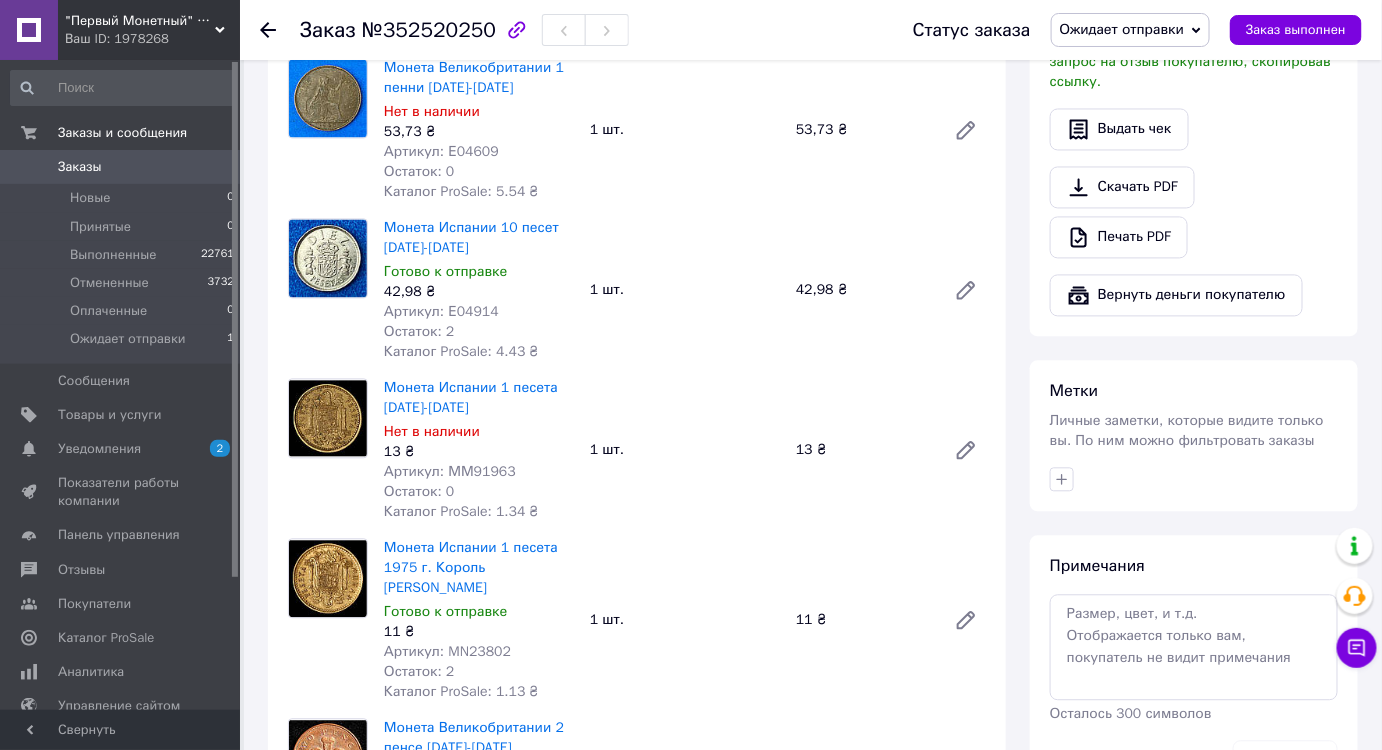 click on "Ожидает отправки" at bounding box center (1122, 29) 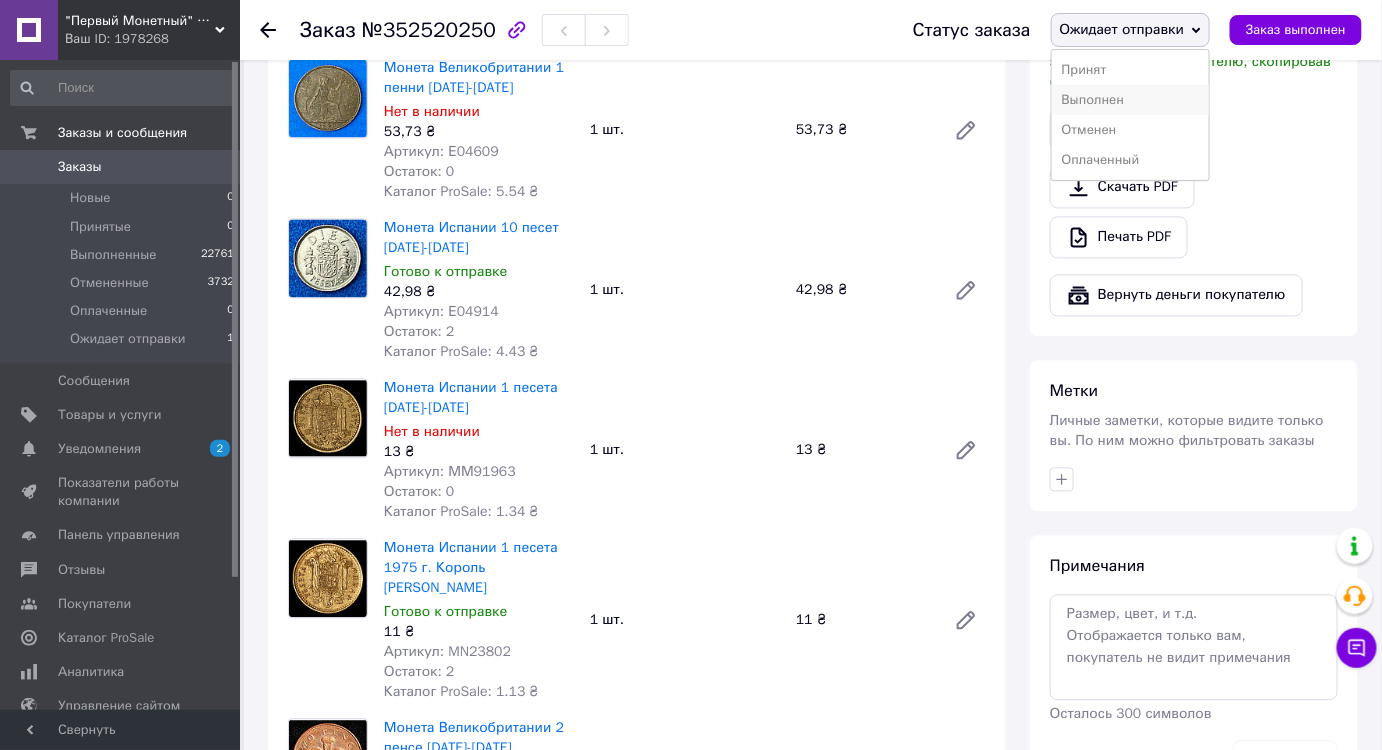 click on "Выполнен" at bounding box center [1131, 100] 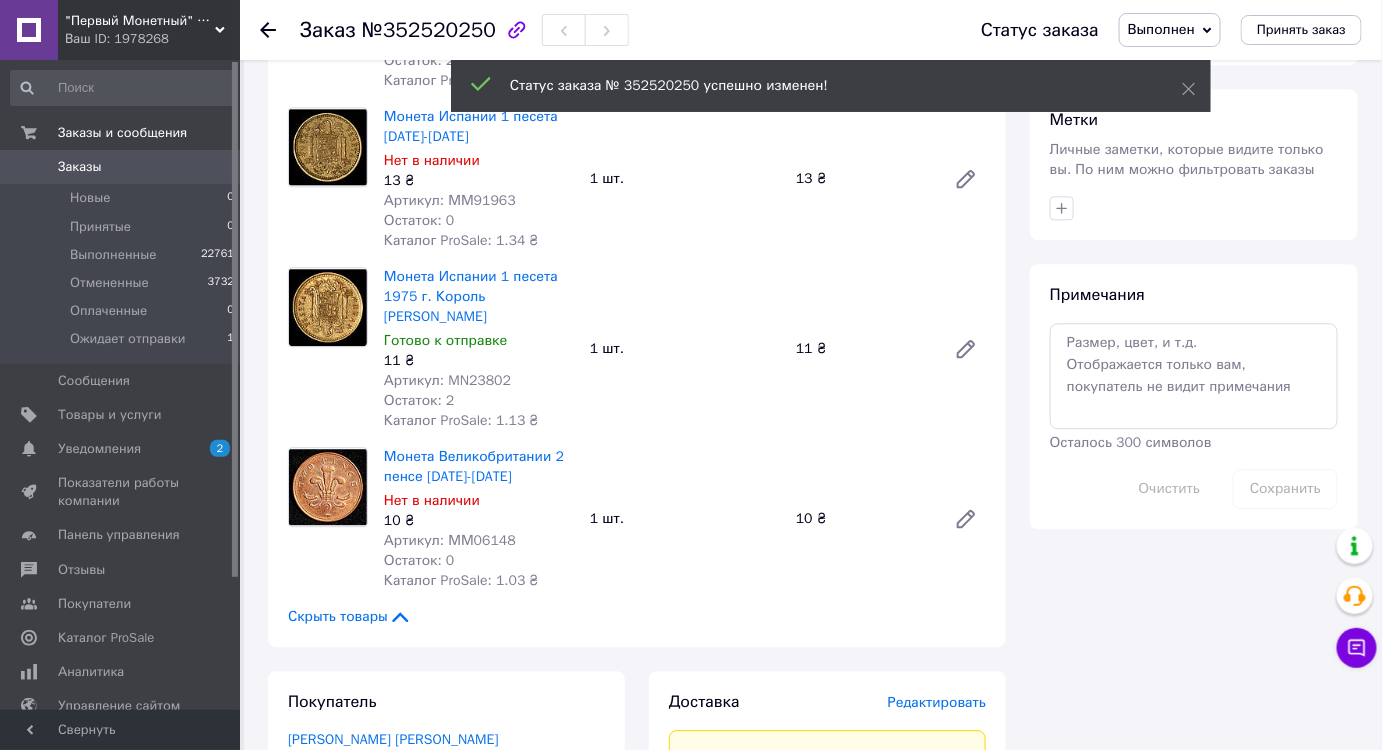 scroll, scrollTop: 1527, scrollLeft: 0, axis: vertical 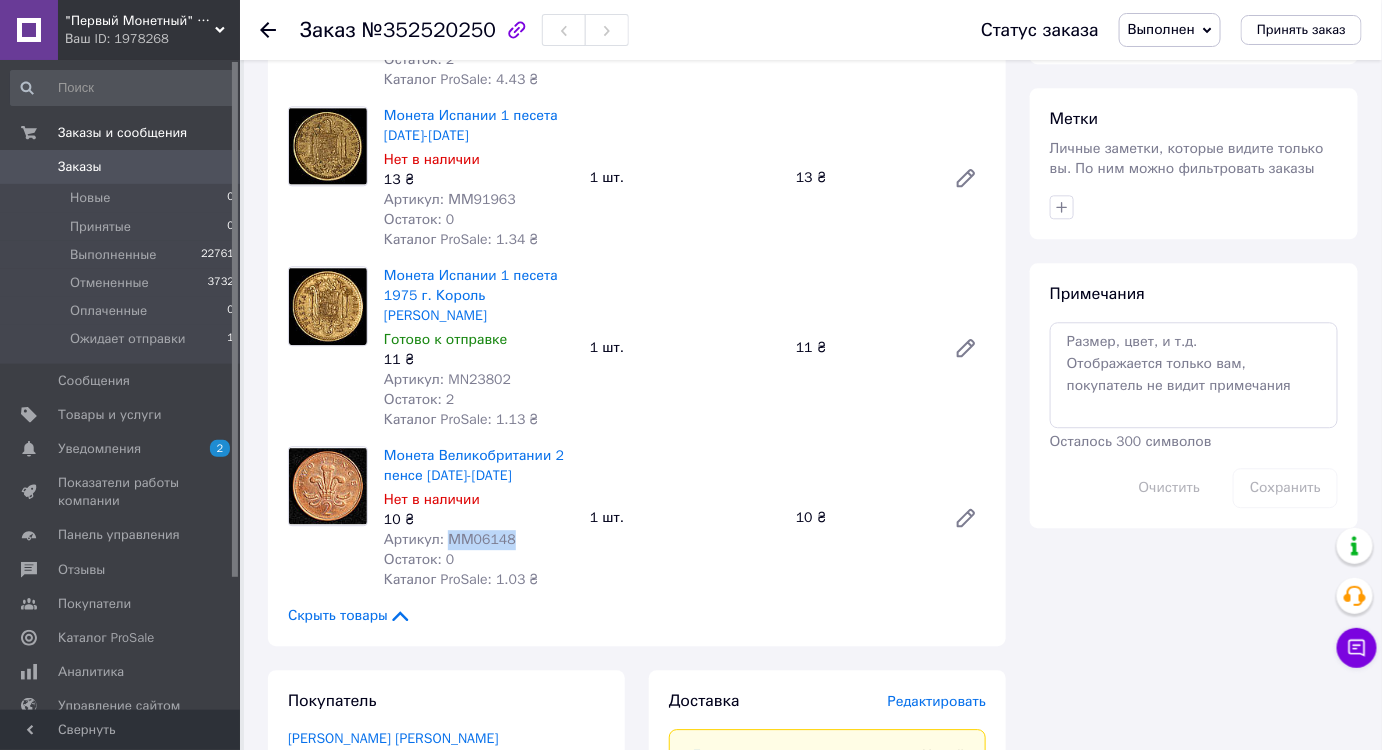 drag, startPoint x: 517, startPoint y: 526, endPoint x: 450, endPoint y: 516, distance: 67.74216 